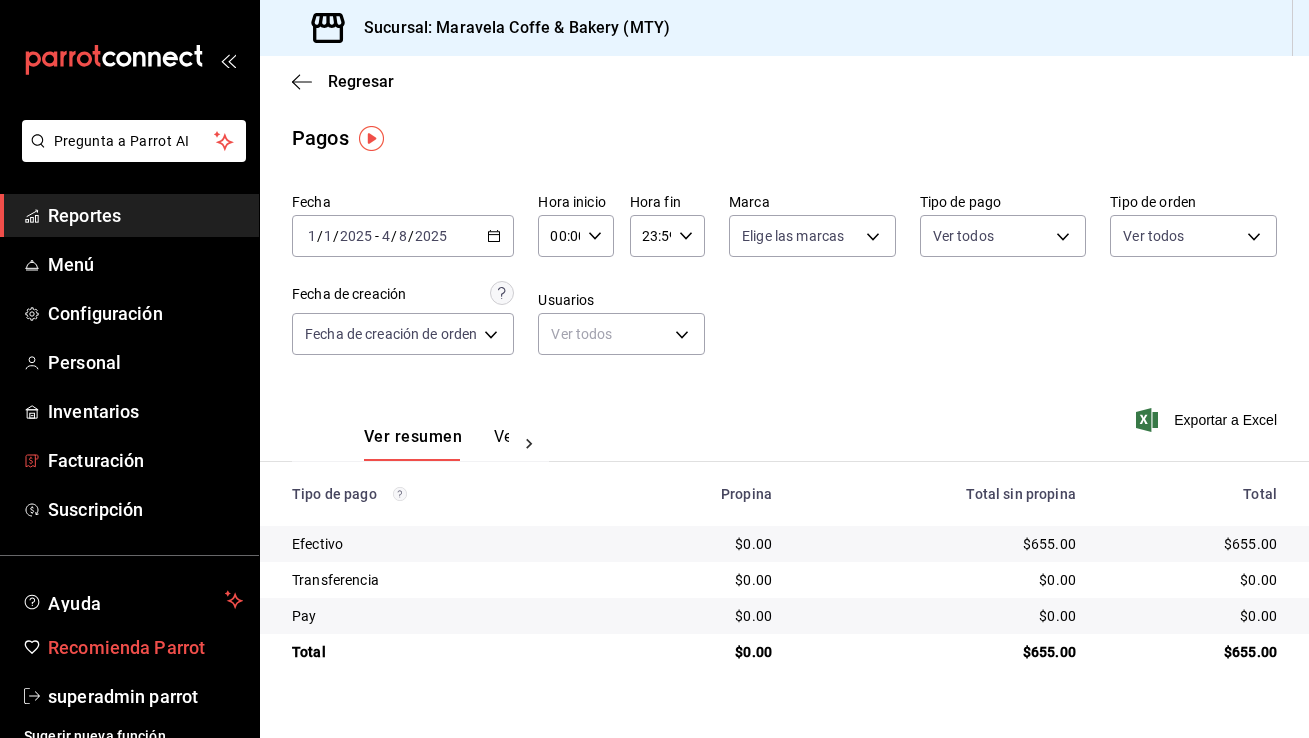 scroll, scrollTop: 0, scrollLeft: 0, axis: both 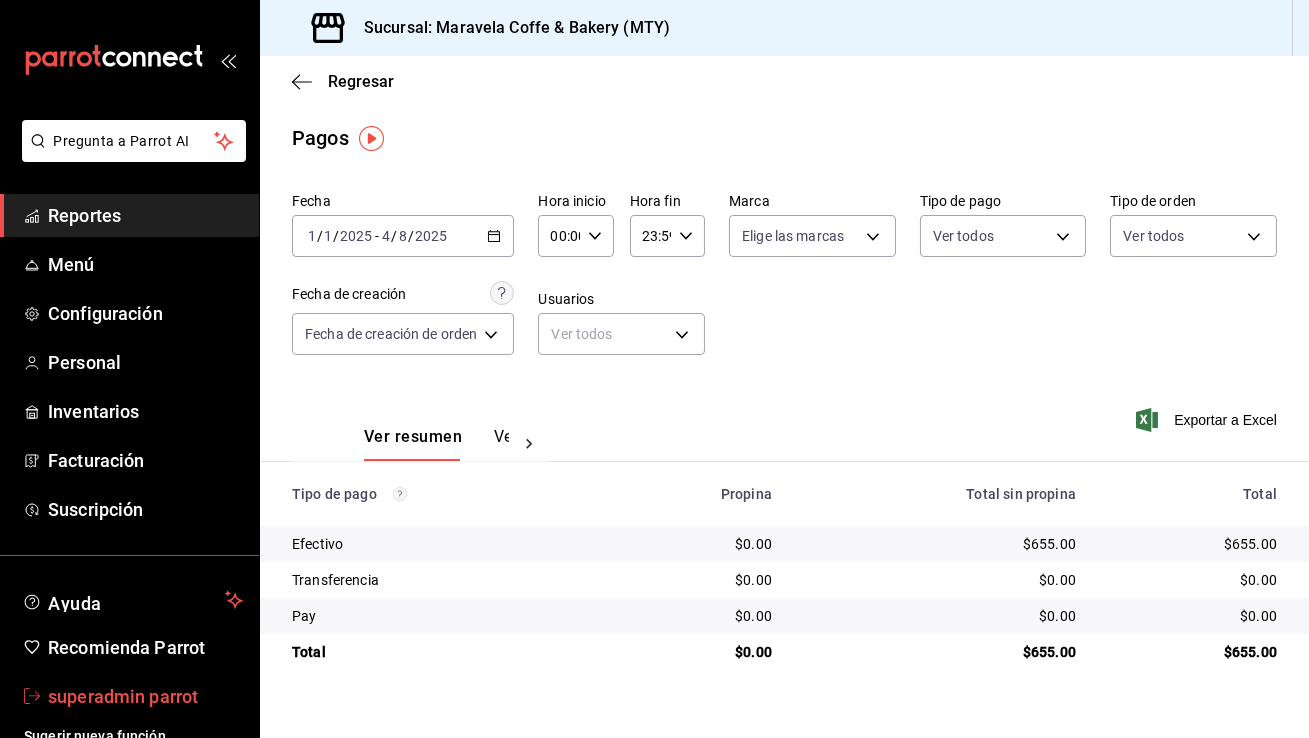 click on "superadmin parrot" at bounding box center [145, 696] 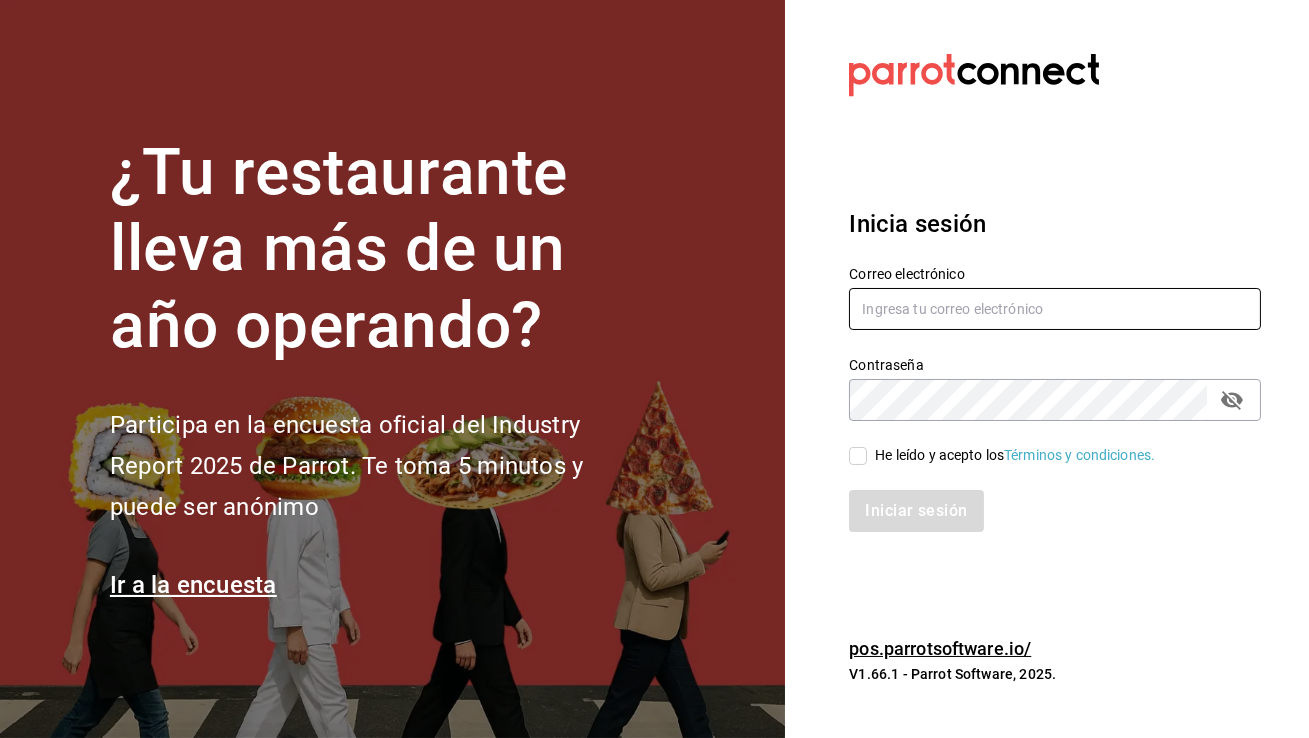 click at bounding box center [1055, 309] 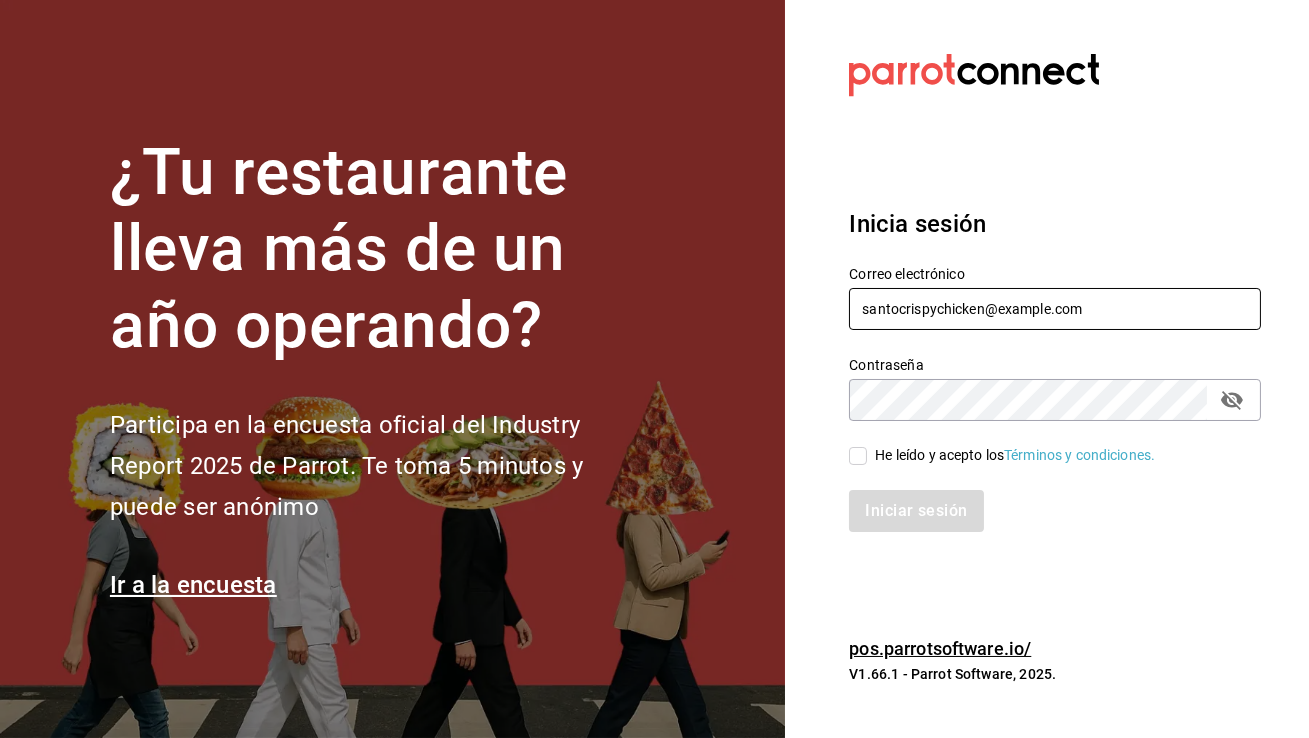 type on "santocrispychicken@example.com" 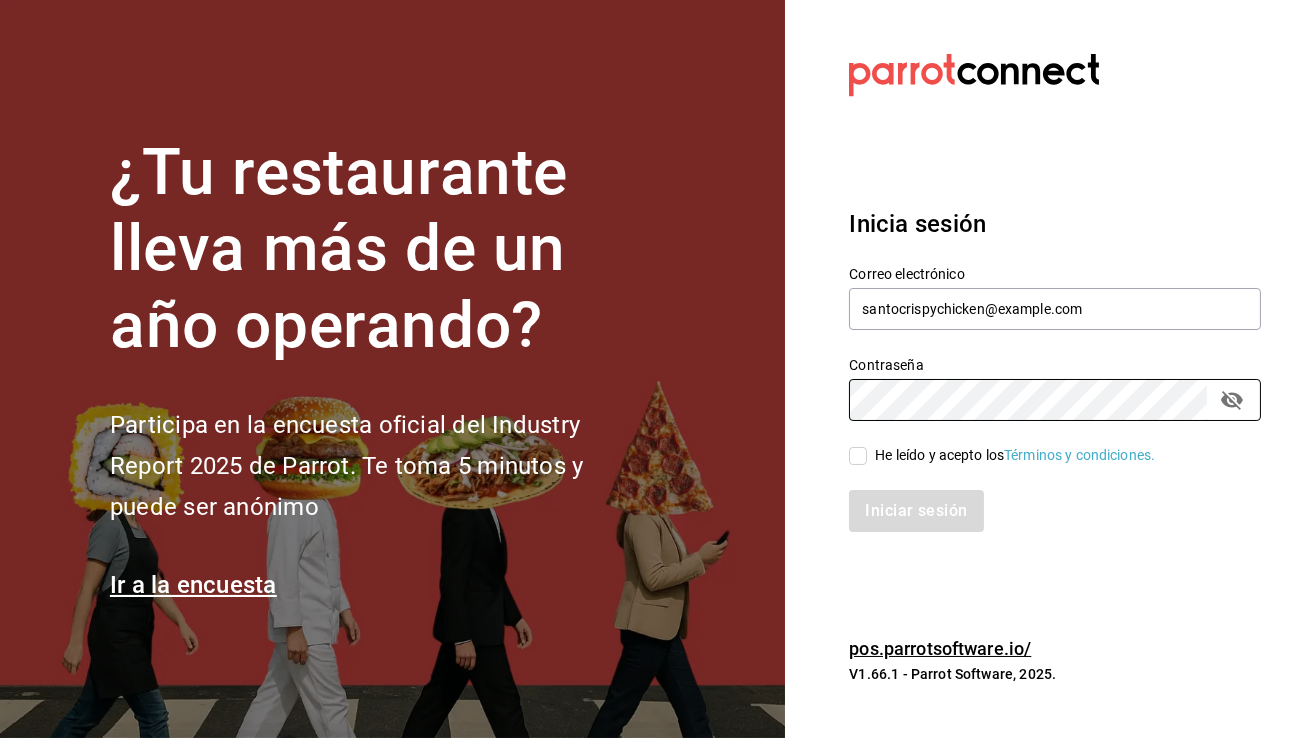 click on "He leído y acepto los  Términos y condiciones." at bounding box center (858, 456) 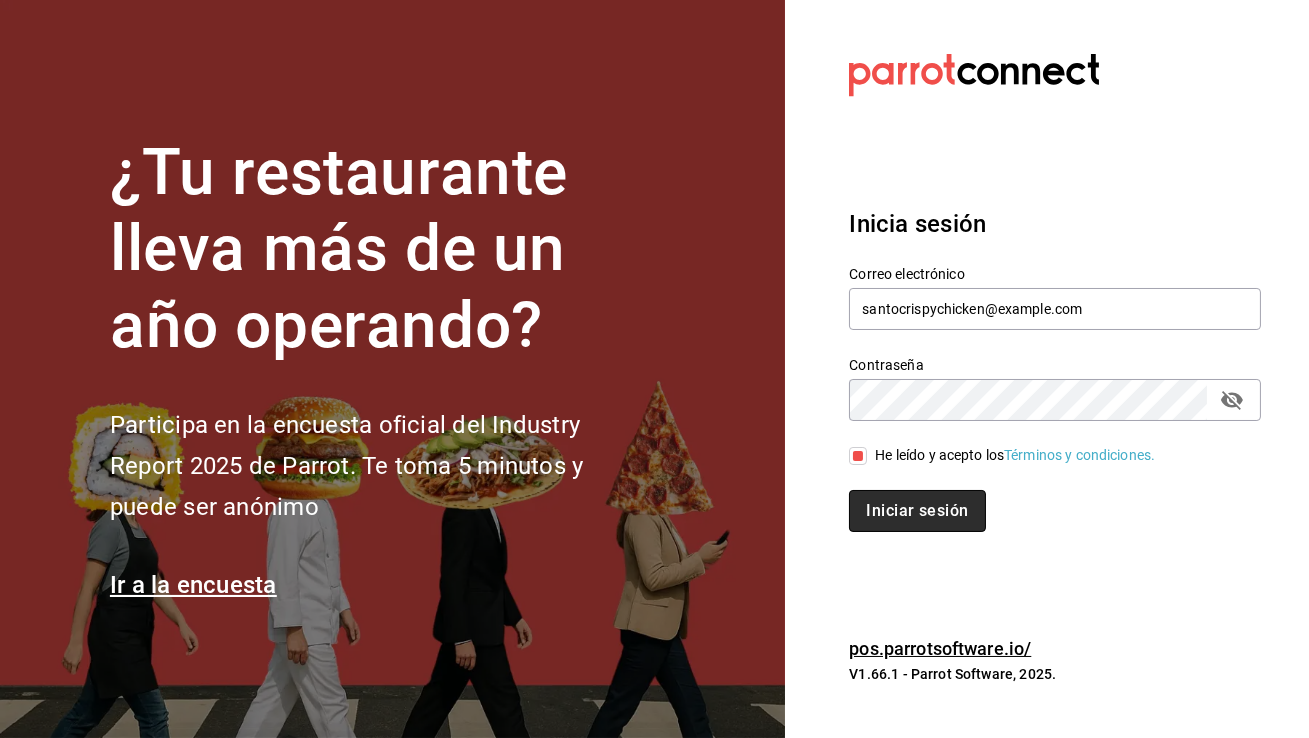 click on "Iniciar sesión" at bounding box center (917, 511) 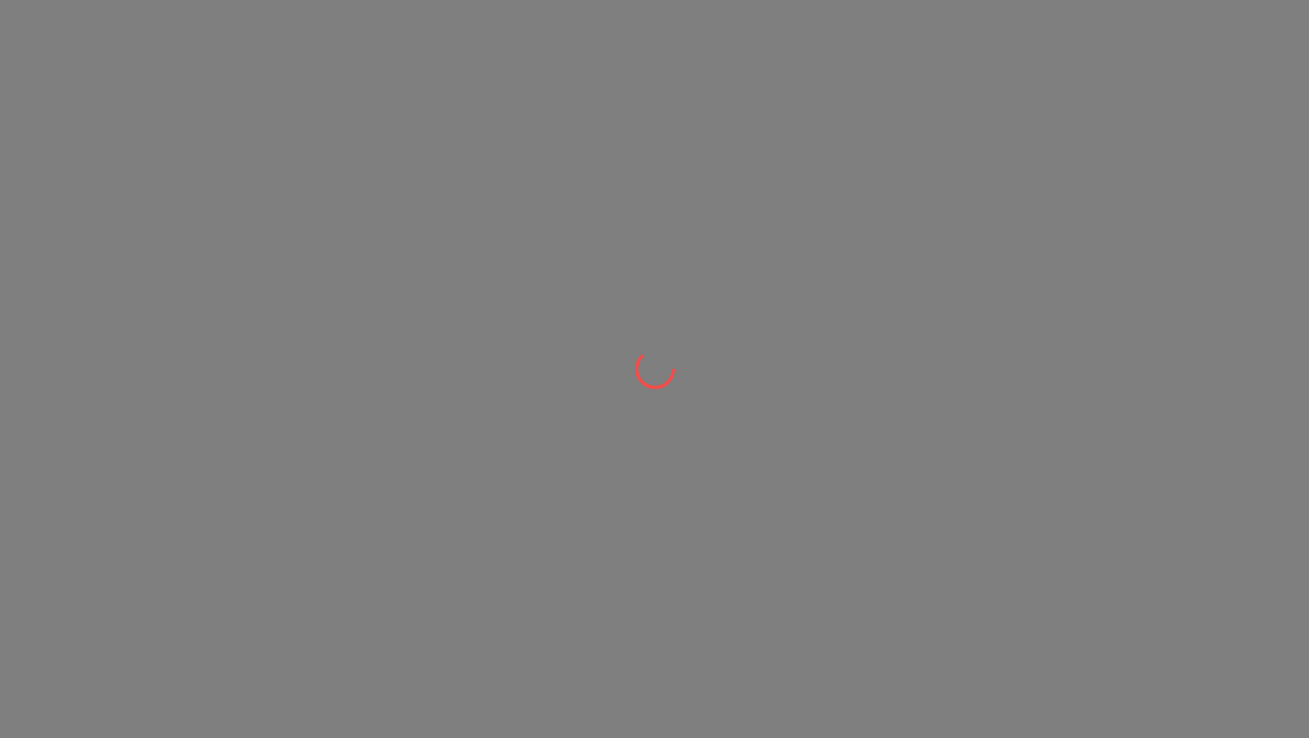 scroll, scrollTop: 0, scrollLeft: 0, axis: both 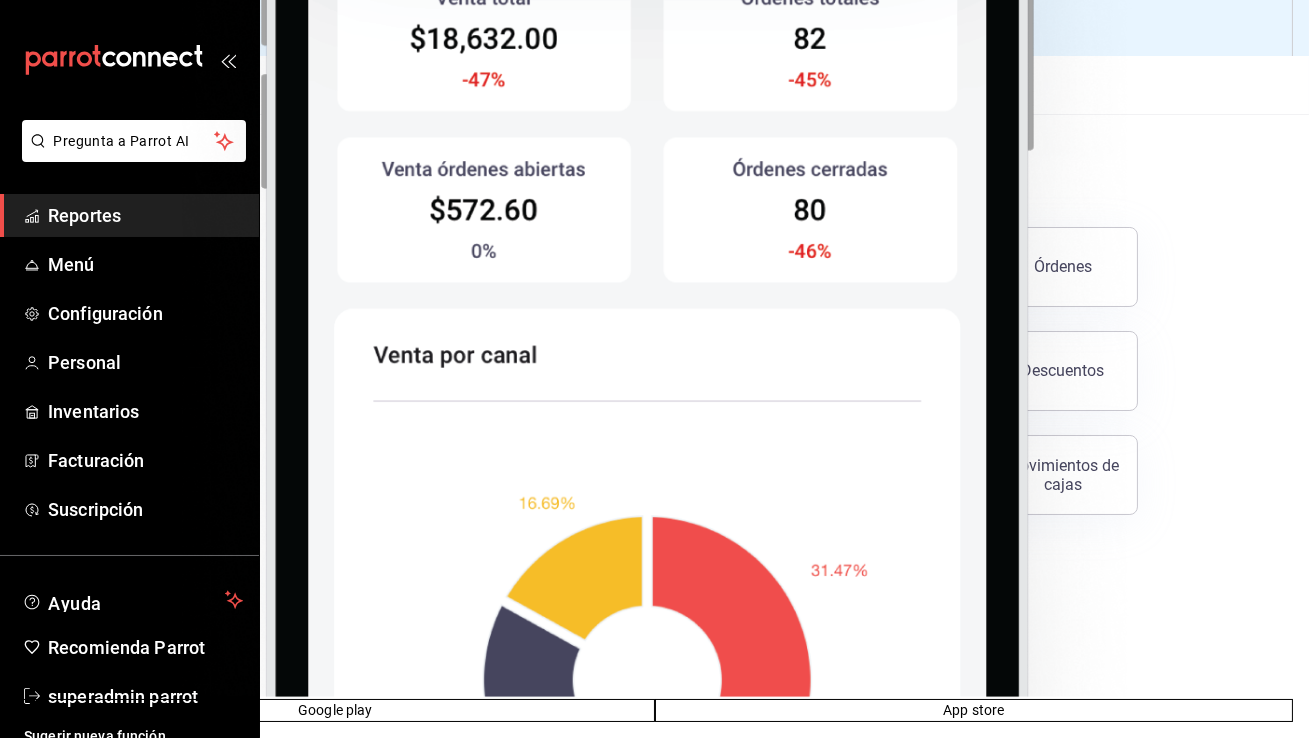 click 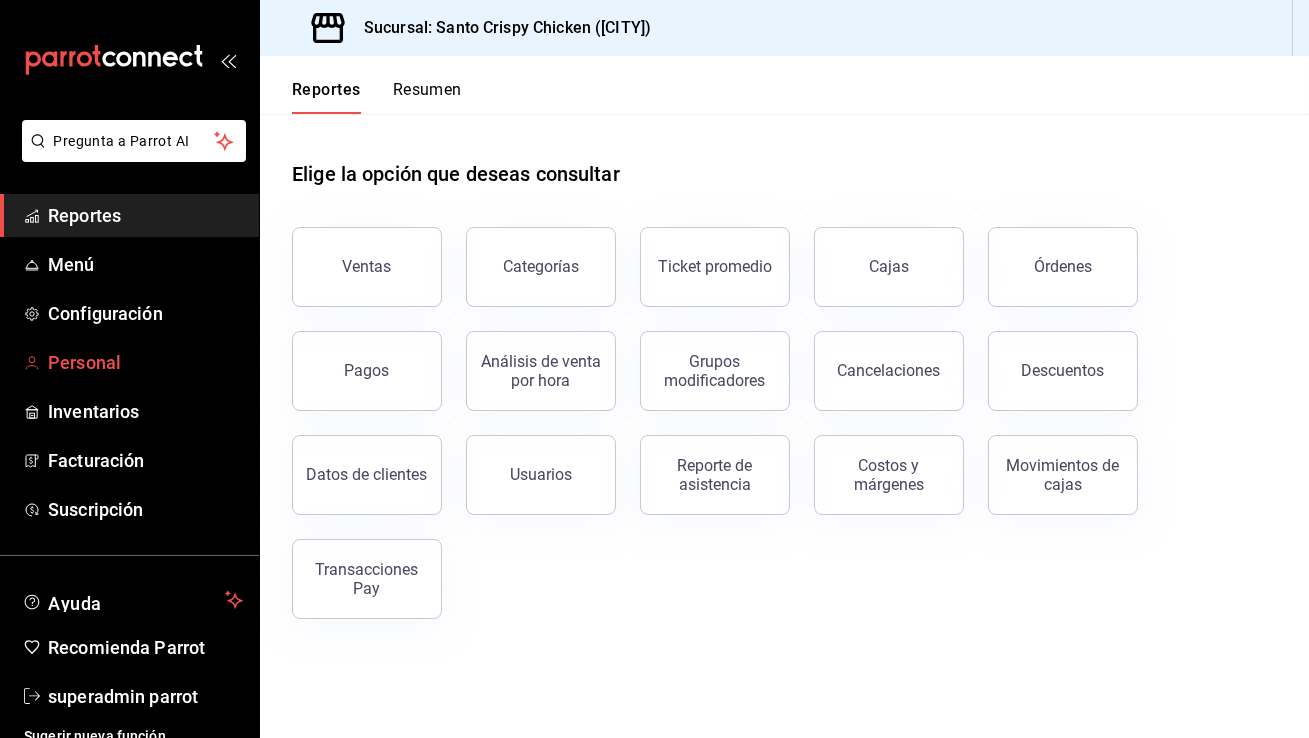 click on "Personal" at bounding box center (145, 362) 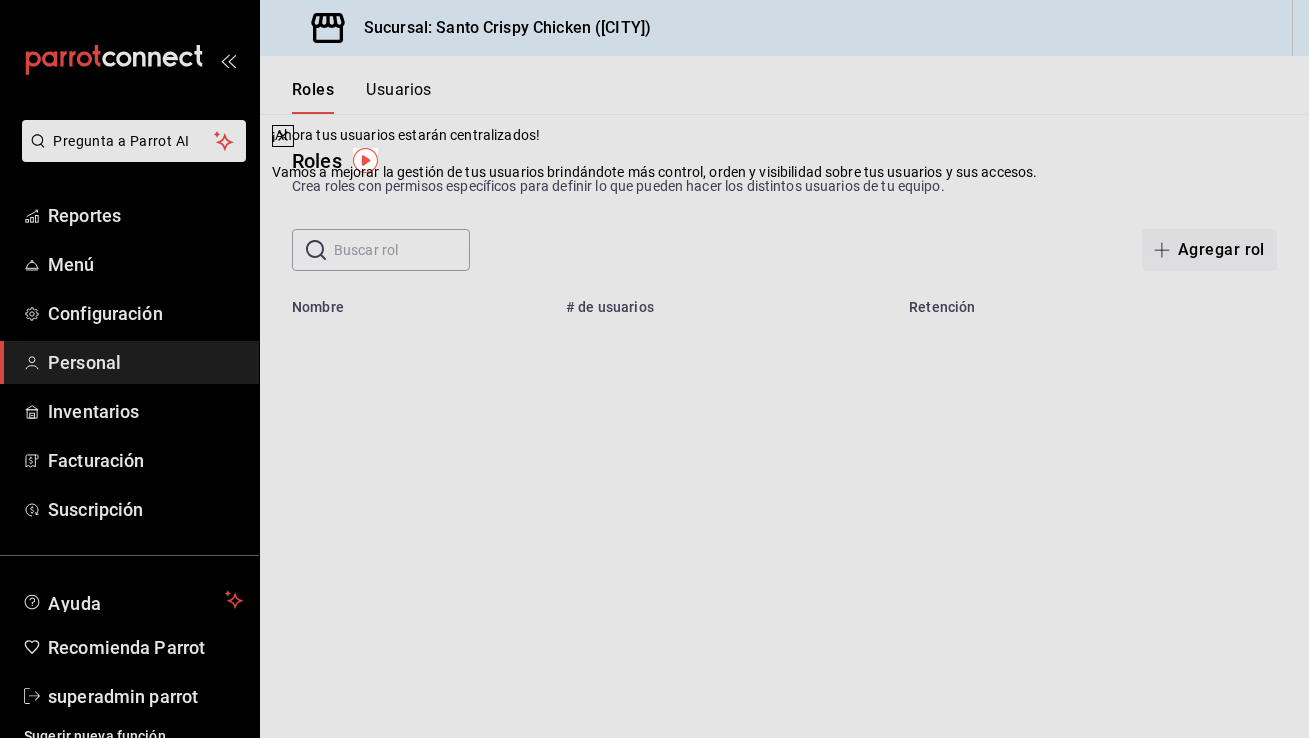 click 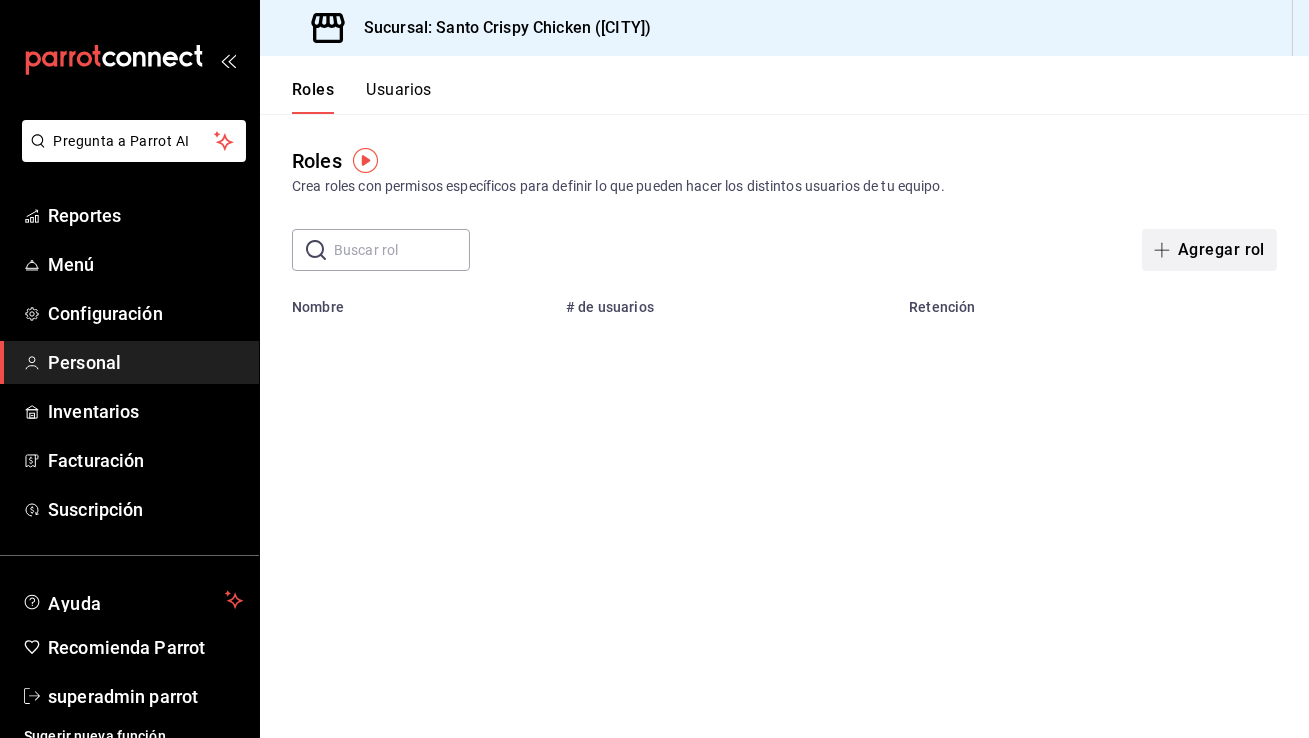 click on "Agregar rol" at bounding box center [1209, 250] 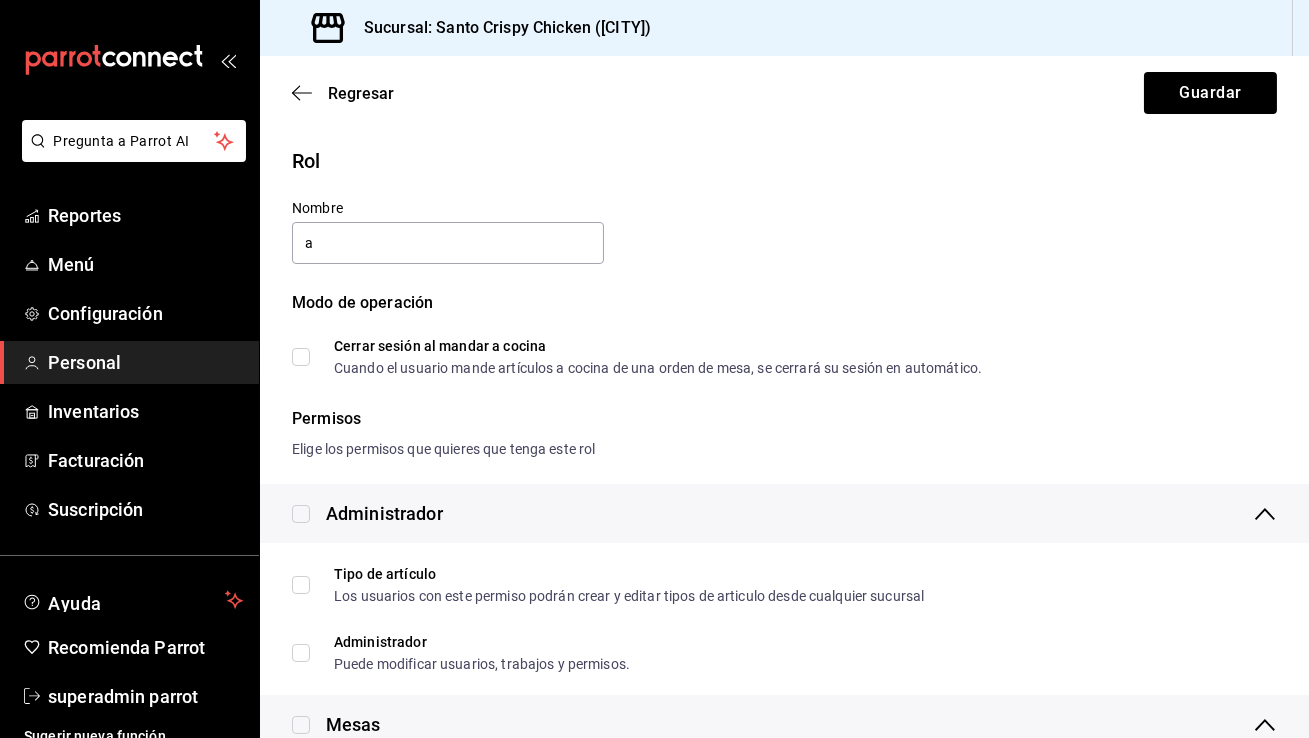 type on "Administrador" 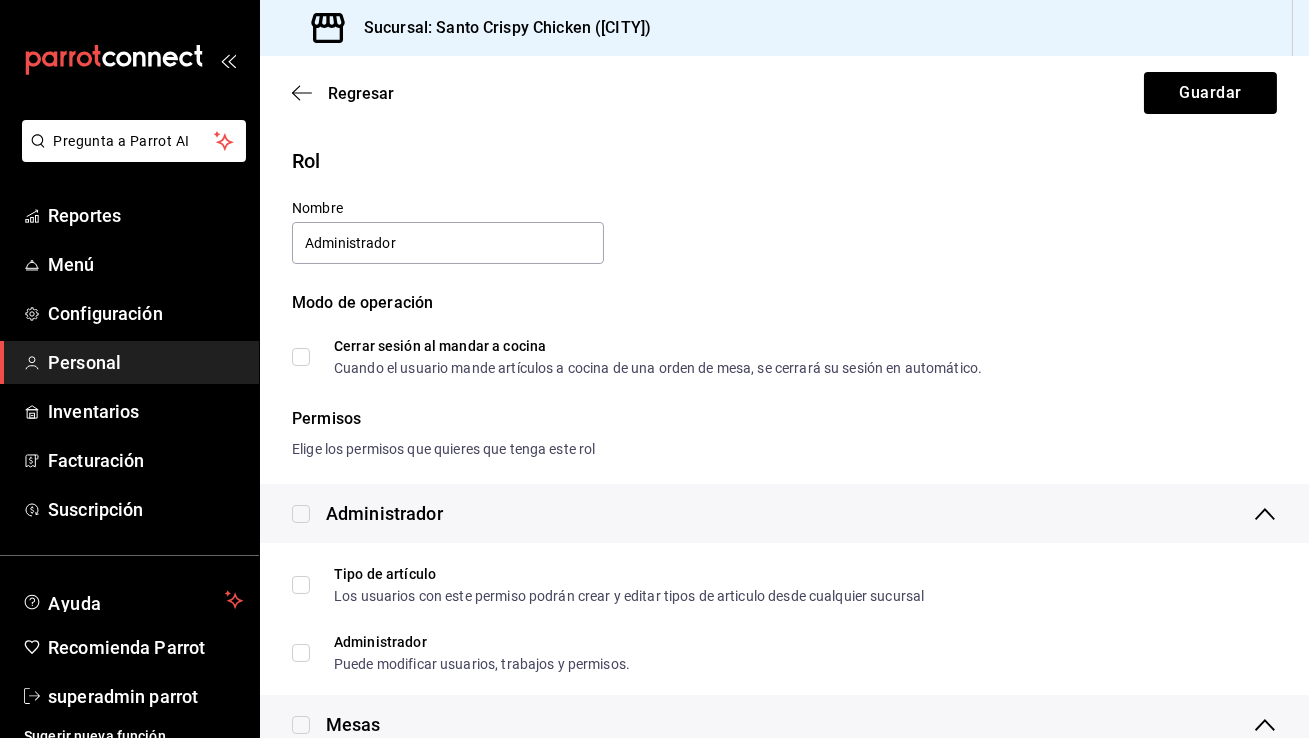 click at bounding box center (301, 514) 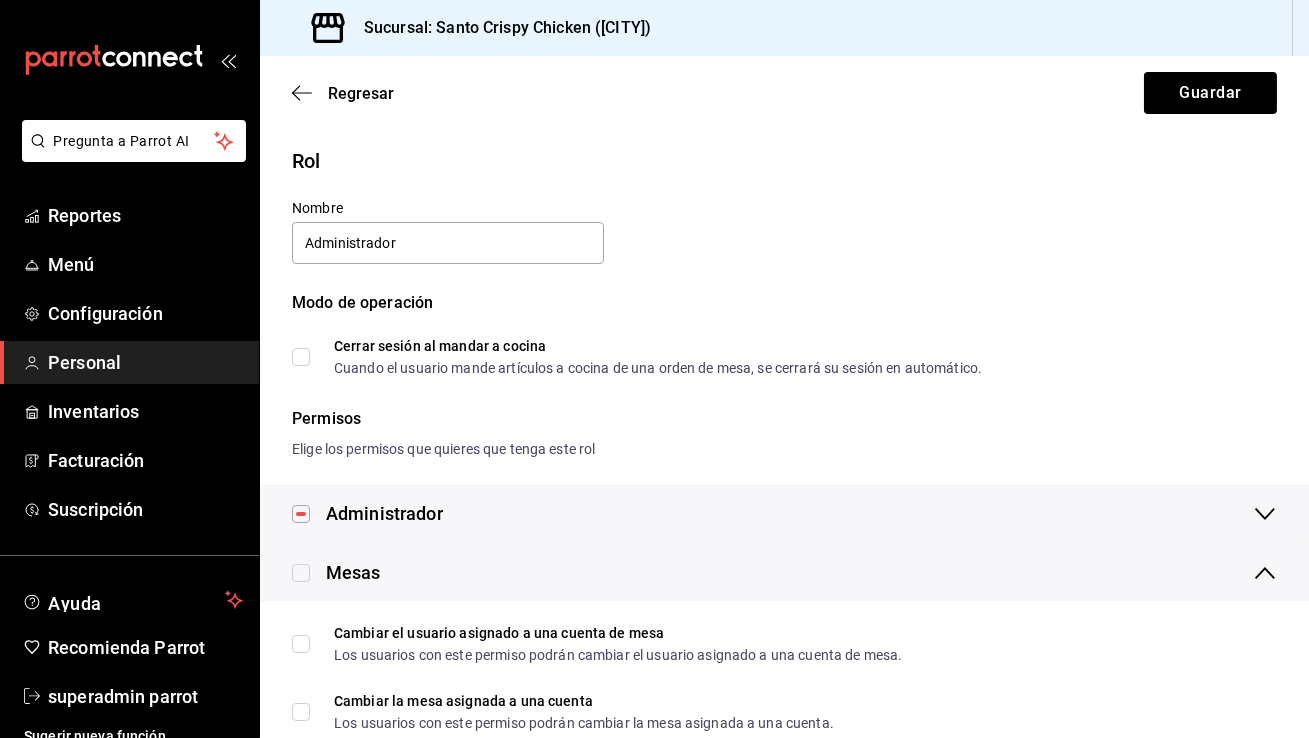 click at bounding box center [301, 573] 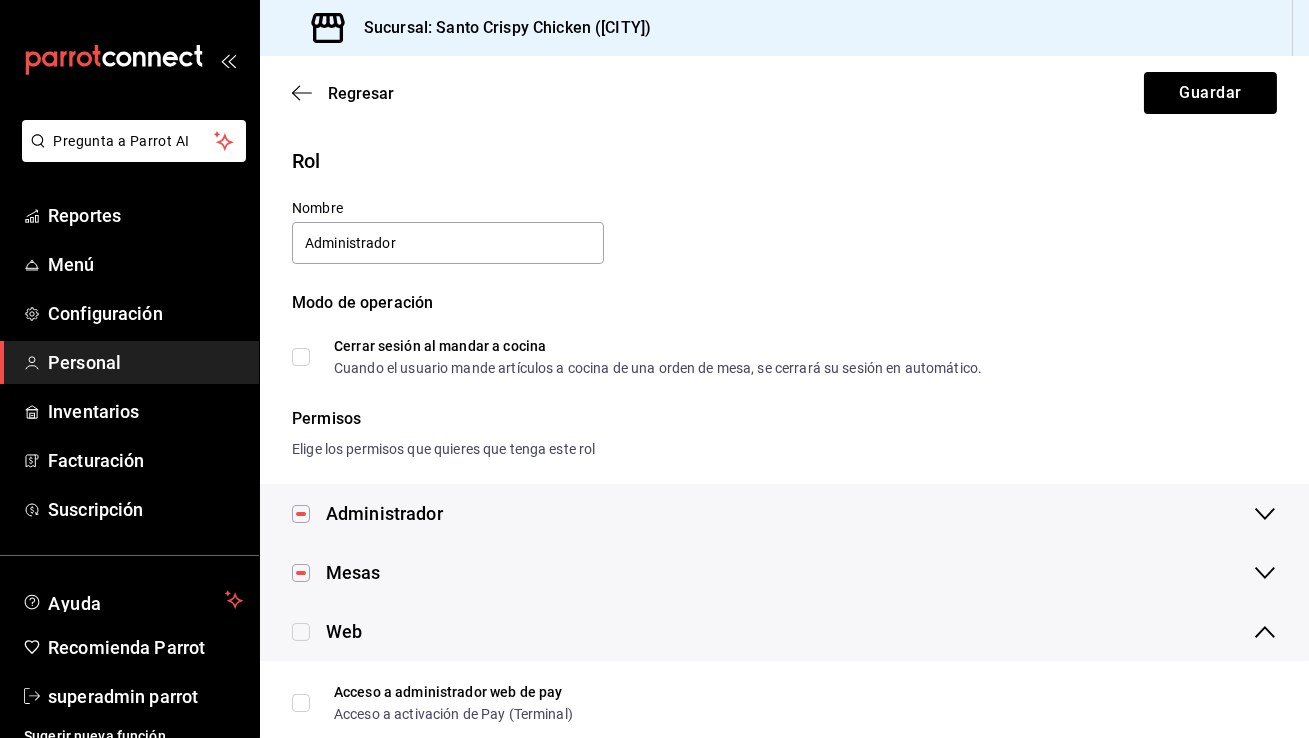 click at bounding box center (301, 632) 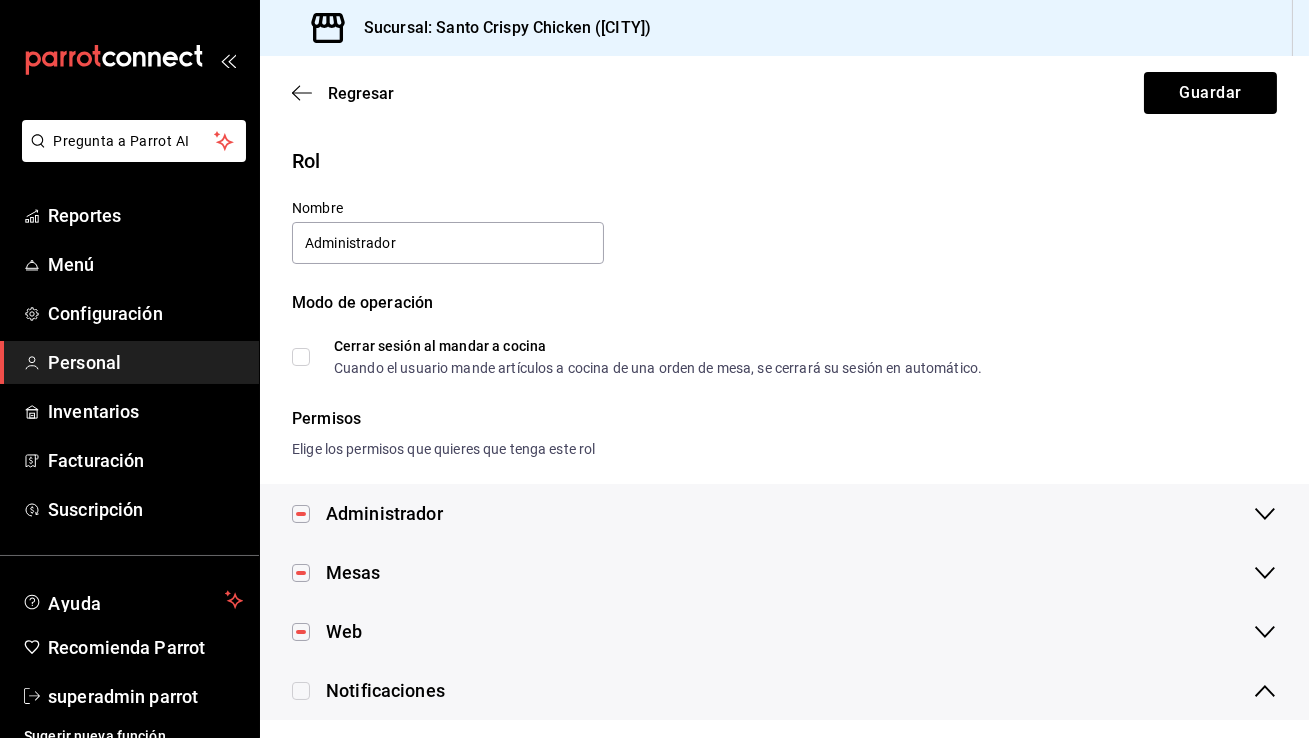 click at bounding box center [301, 691] 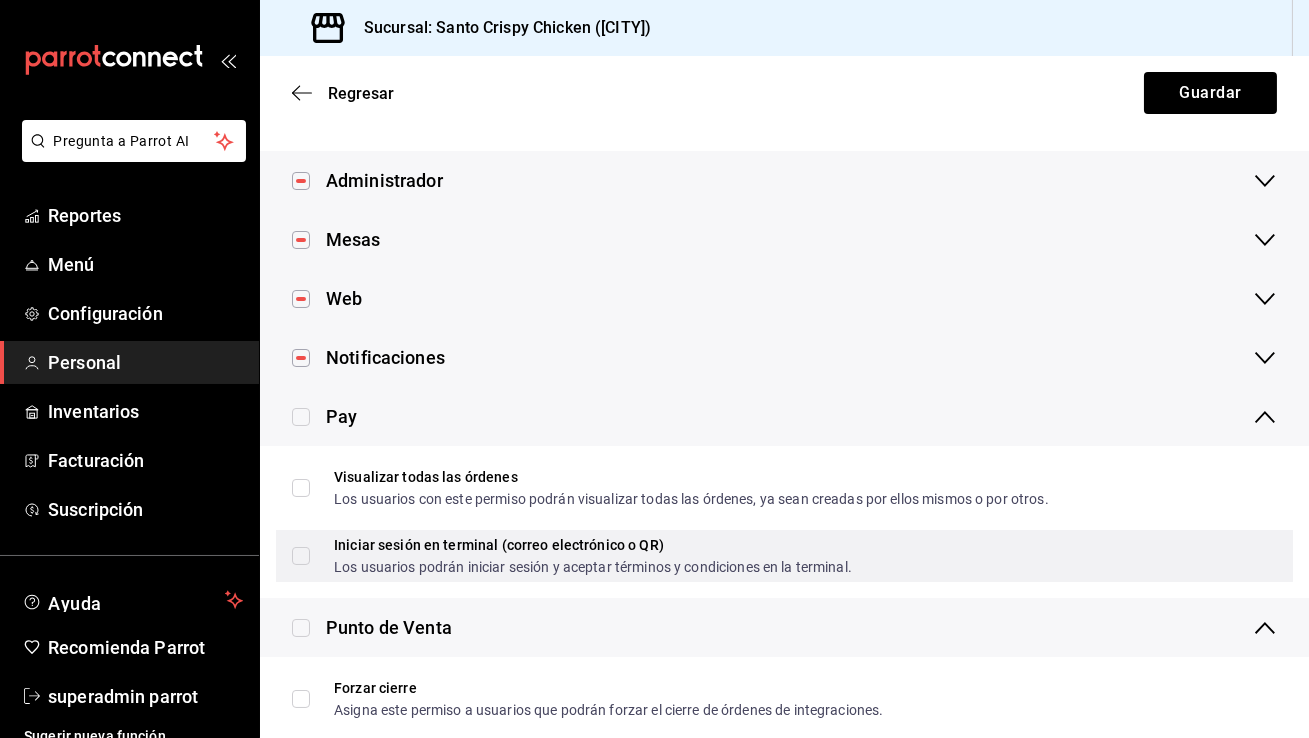 scroll, scrollTop: 349, scrollLeft: 0, axis: vertical 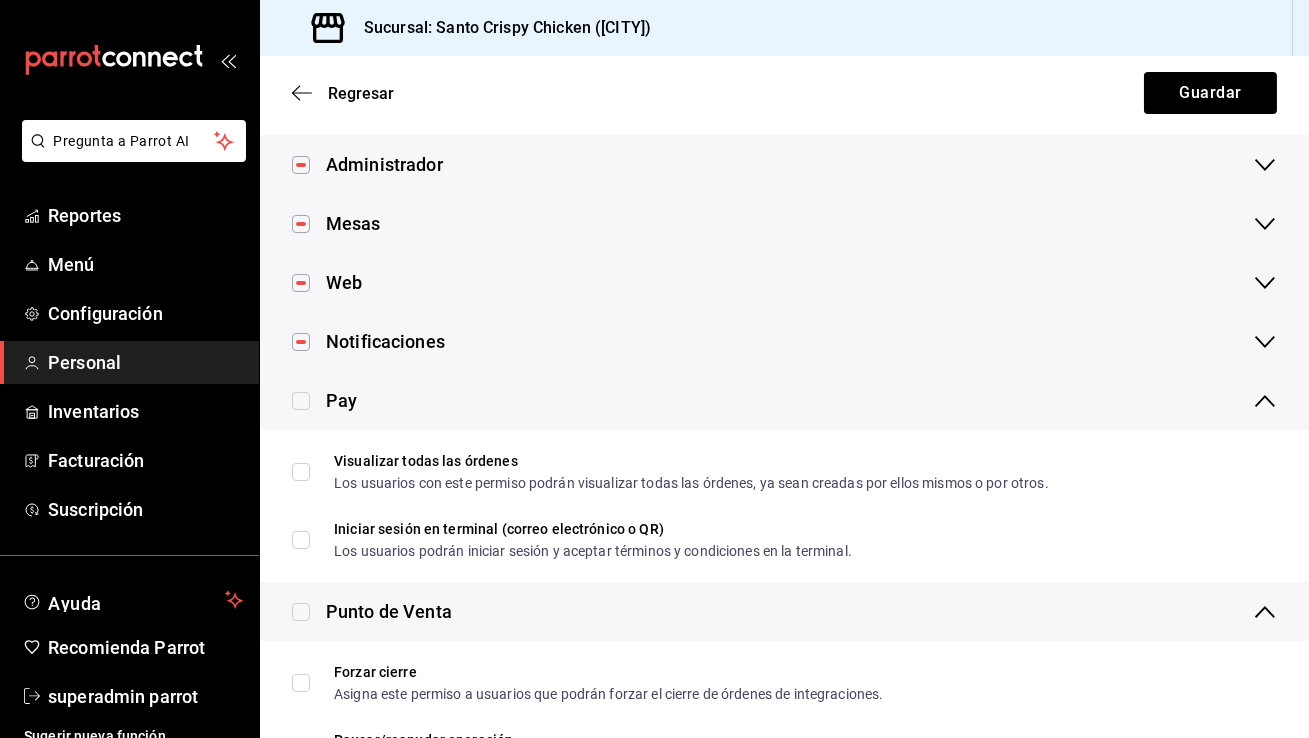 click on "Pay" at bounding box center [324, 400] 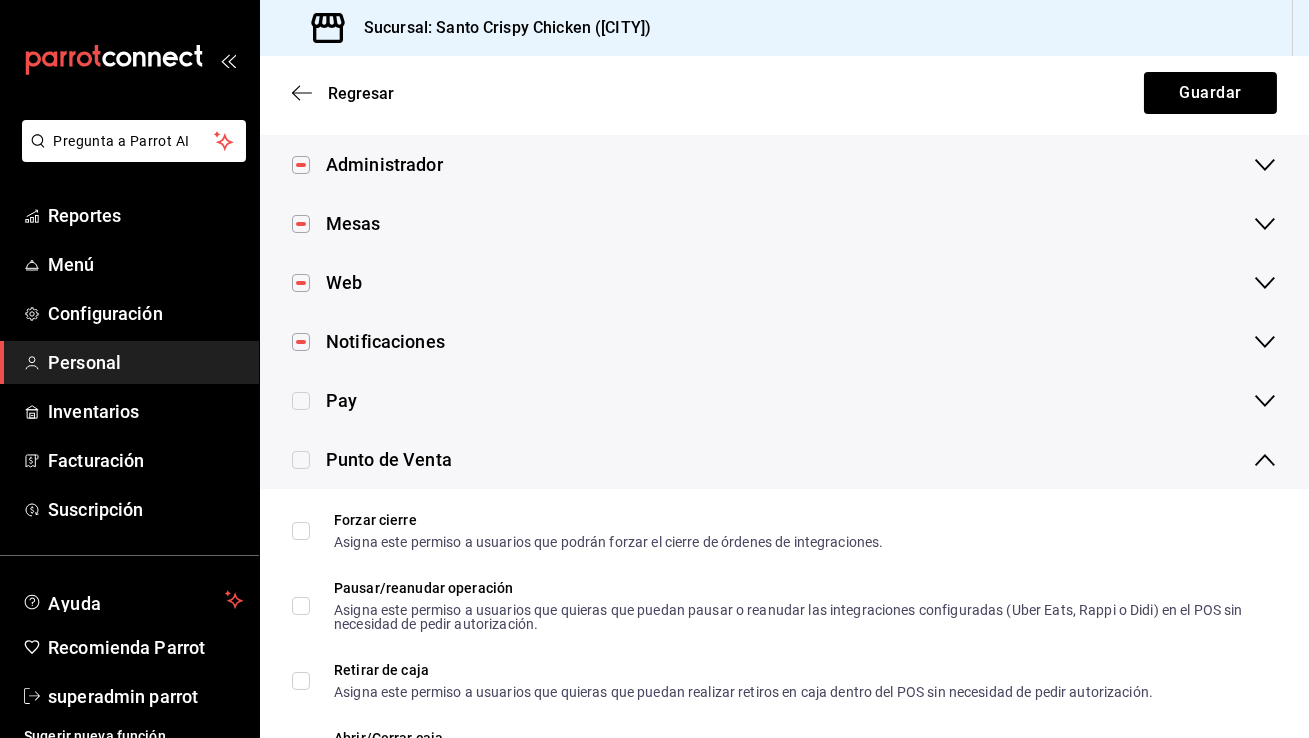 click at bounding box center [301, 460] 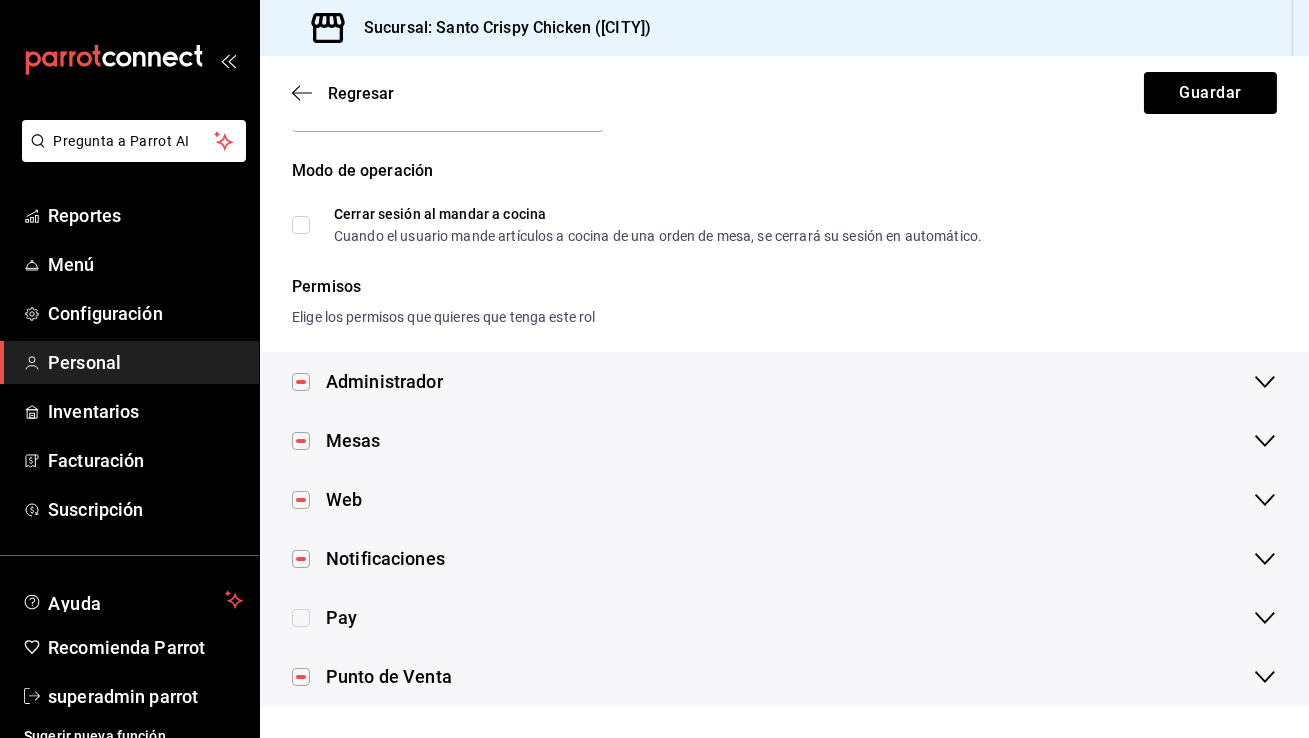 scroll, scrollTop: 131, scrollLeft: 0, axis: vertical 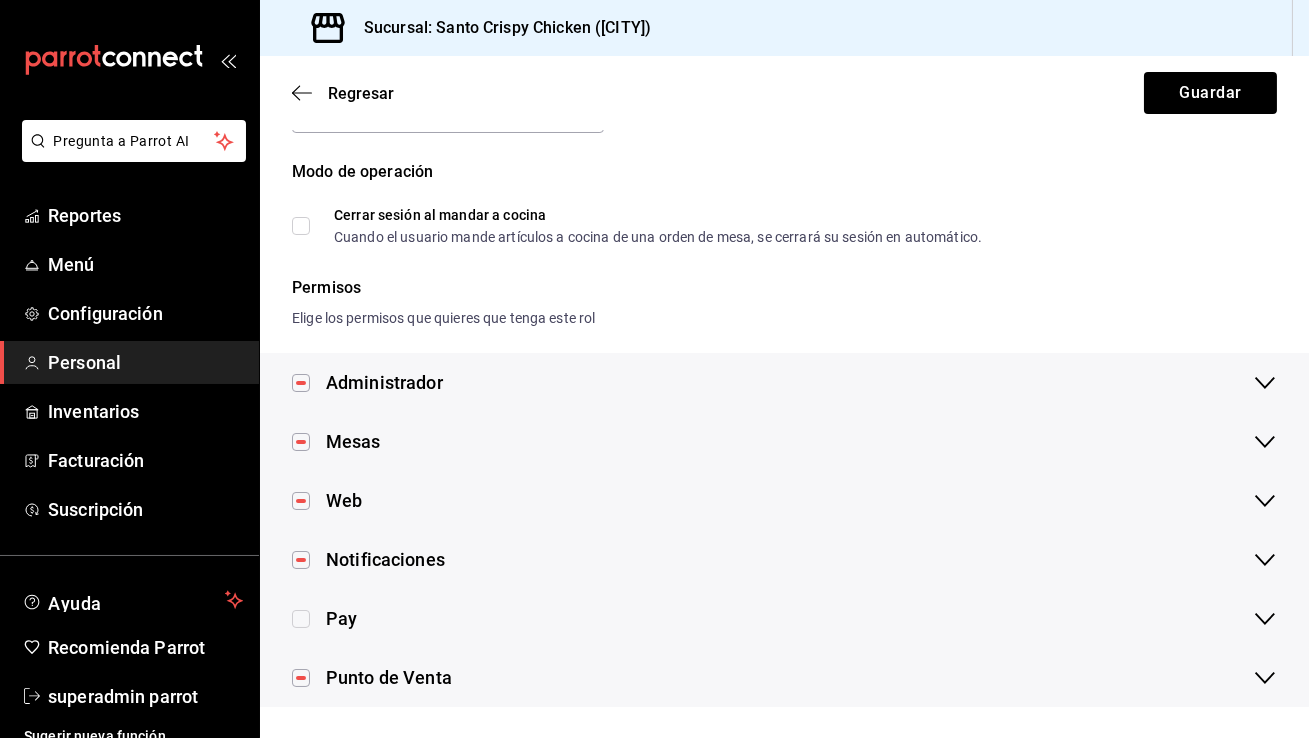 click at bounding box center [301, 619] 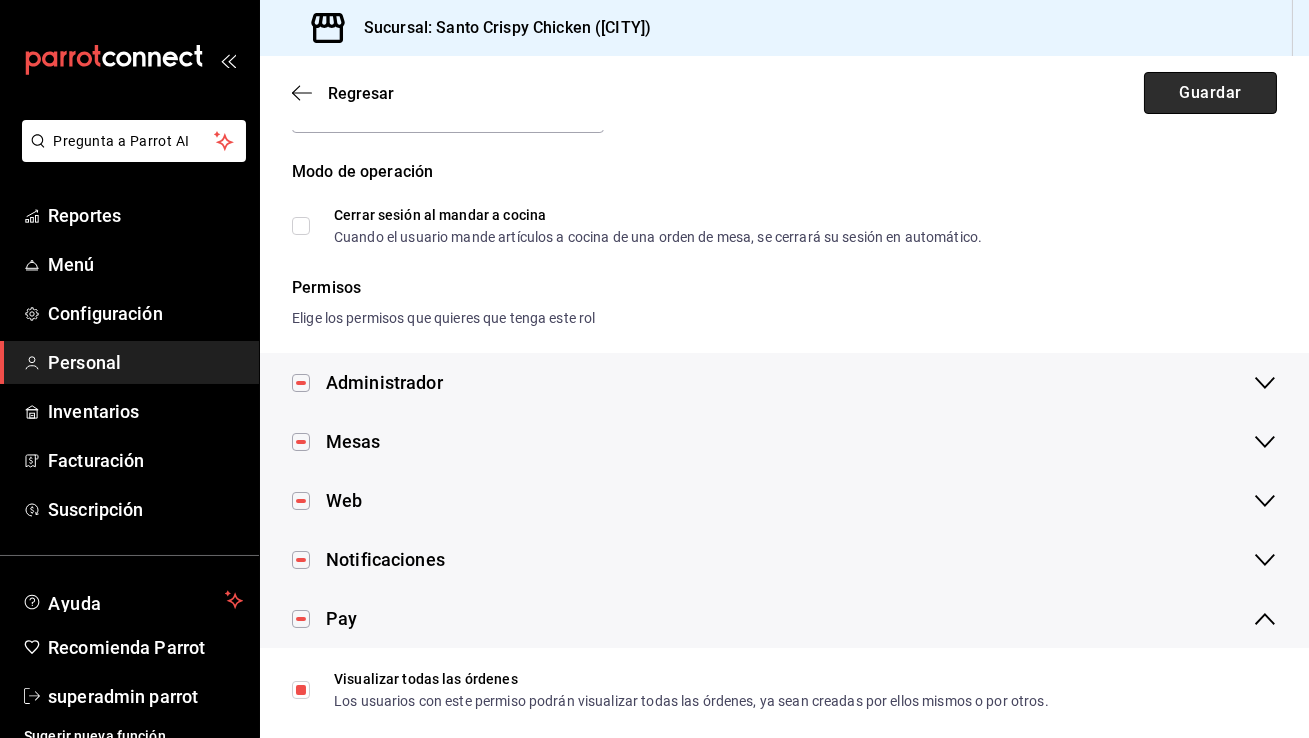 click on "Guardar" at bounding box center [1210, 93] 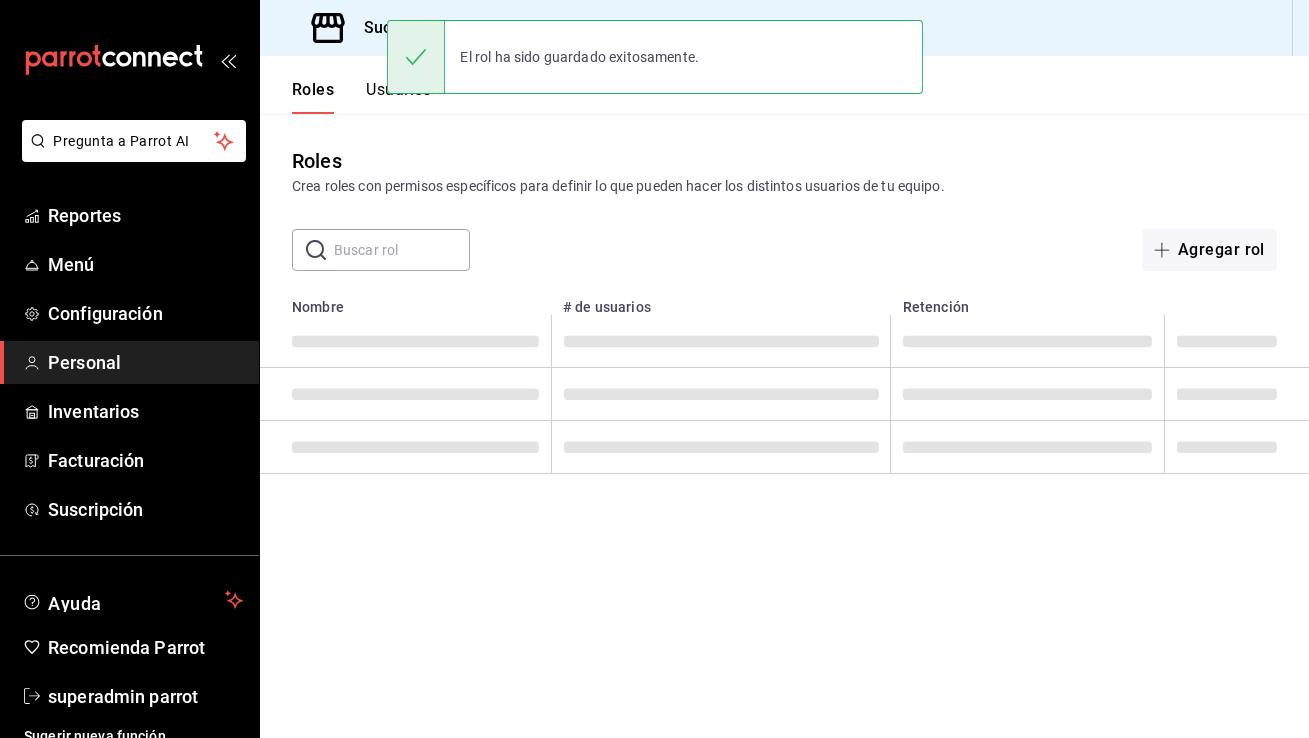 scroll, scrollTop: 0, scrollLeft: 0, axis: both 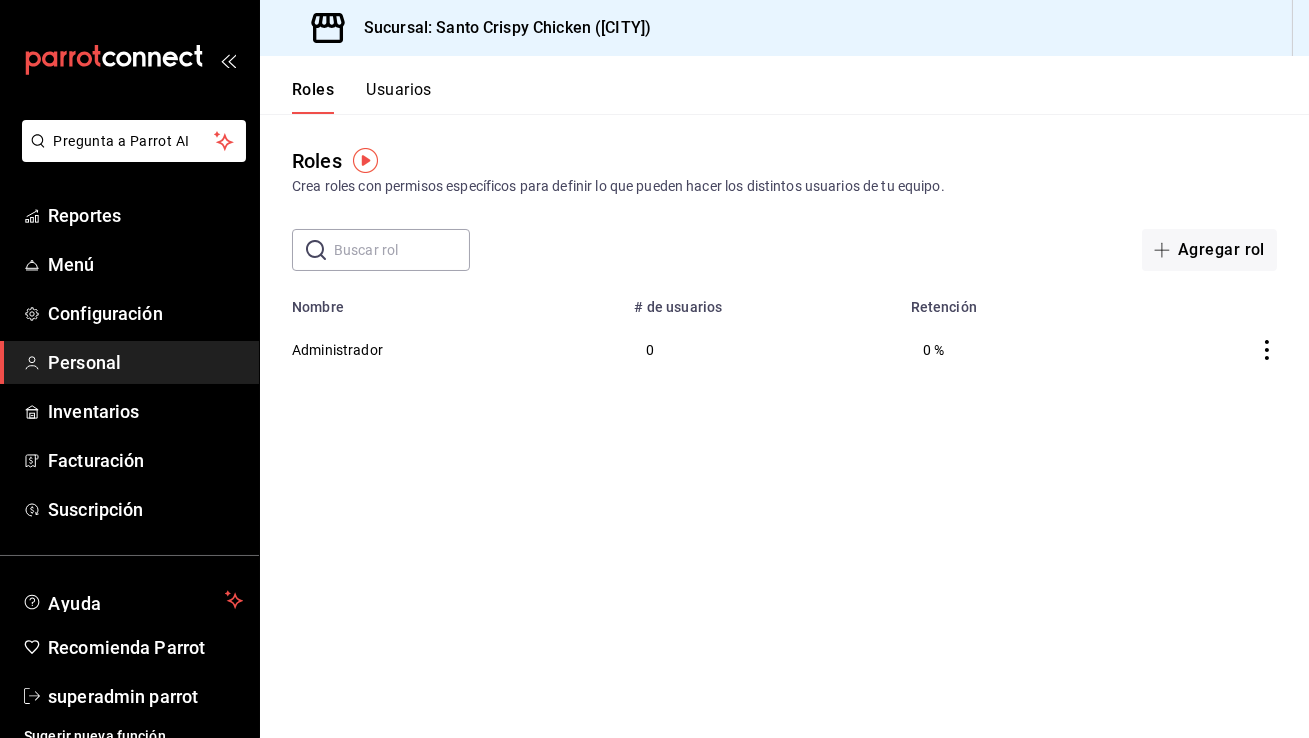 click on "Usuarios" at bounding box center [399, 97] 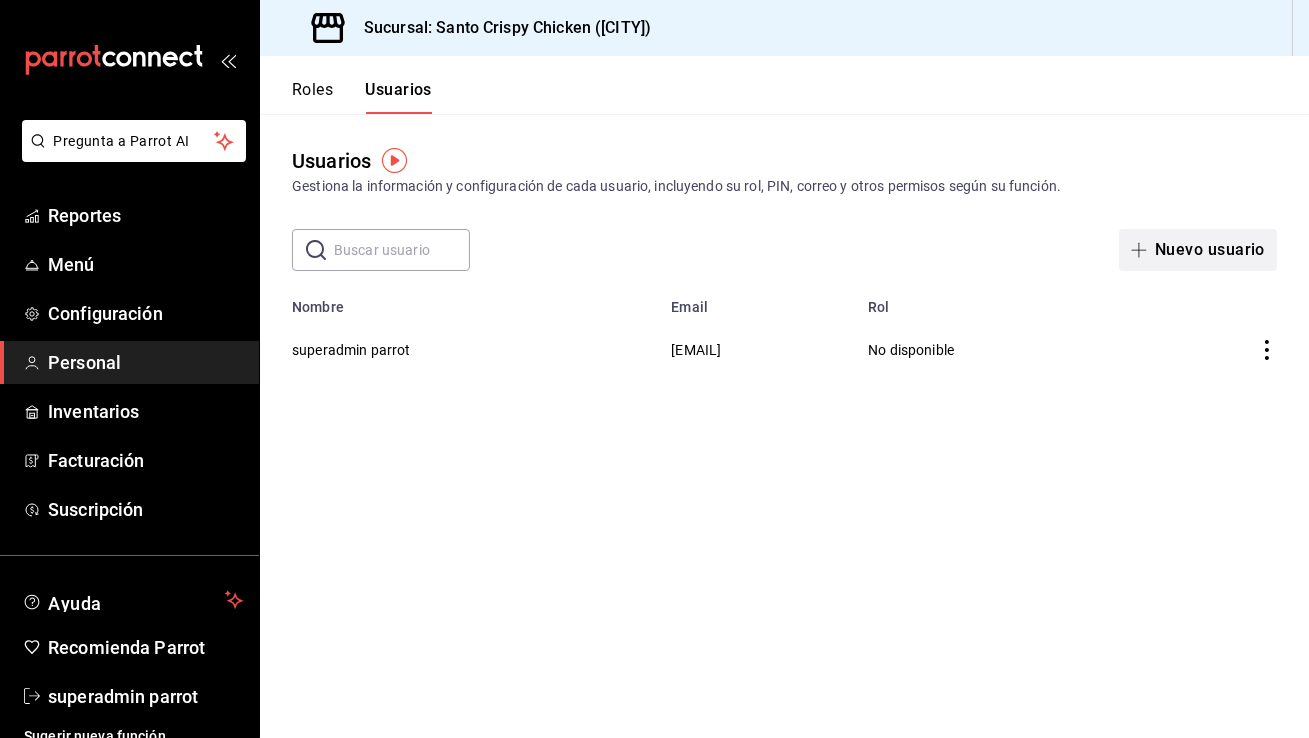 click on "Nuevo usuario" at bounding box center [1198, 250] 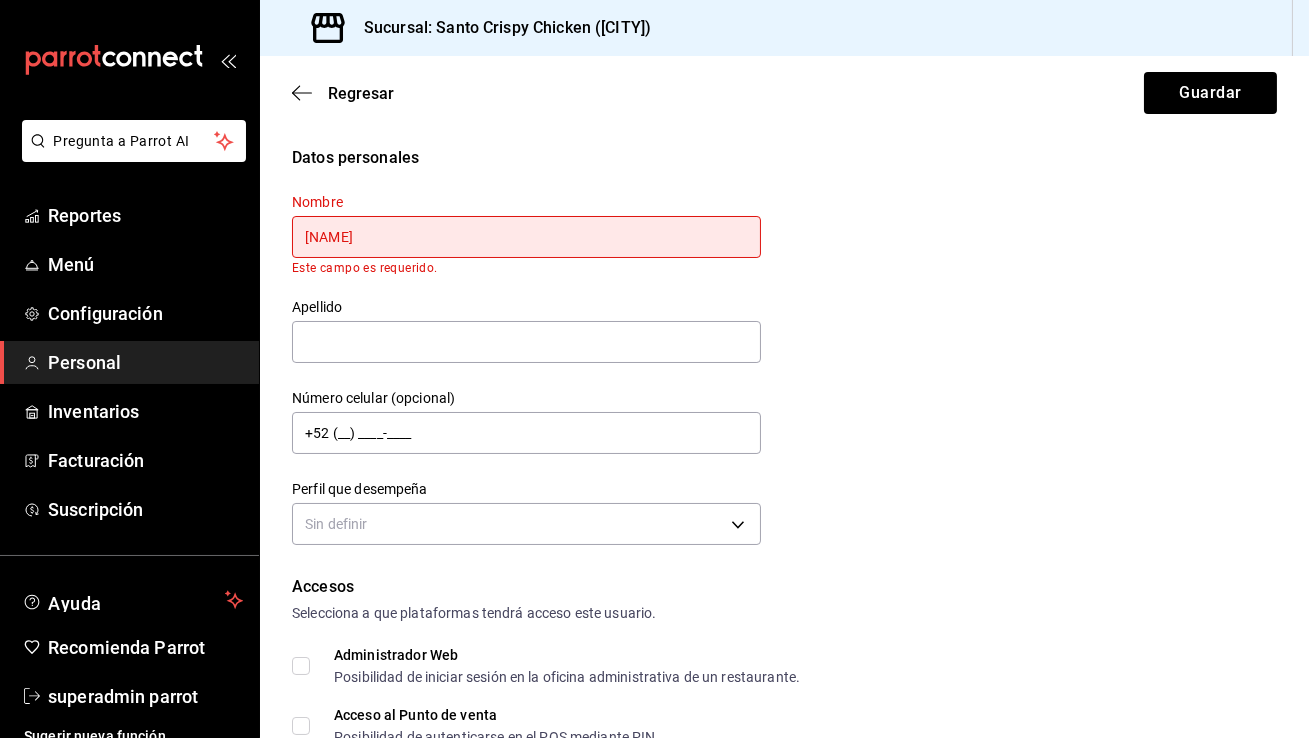 click on "[NAME]" at bounding box center (526, 237) 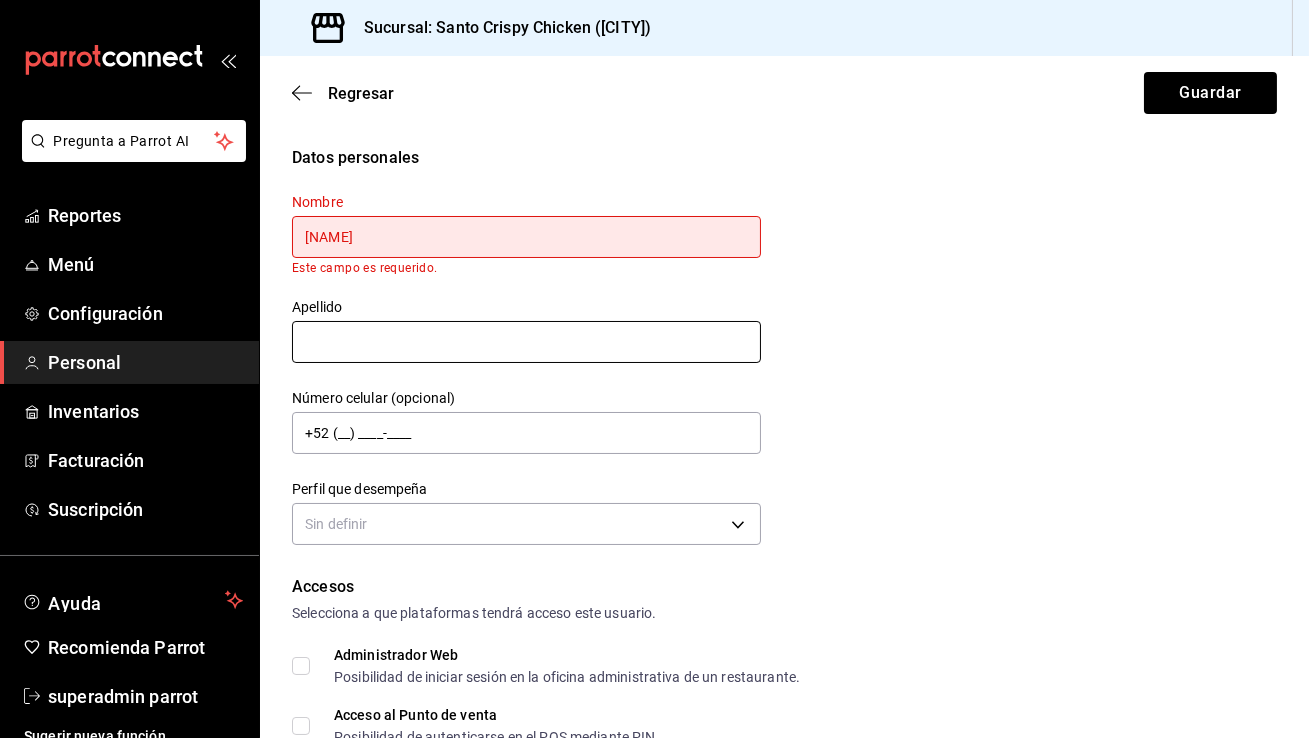 type on "[NAME]" 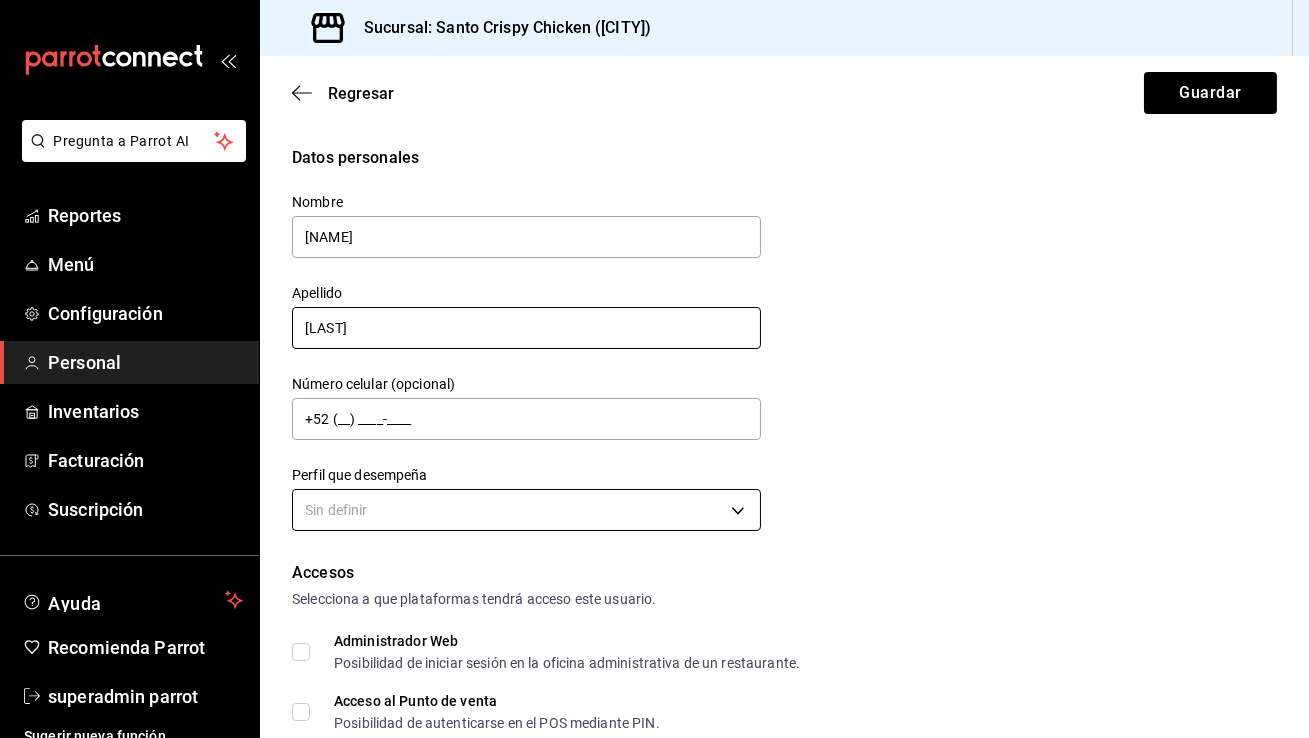 type on "[LAST]" 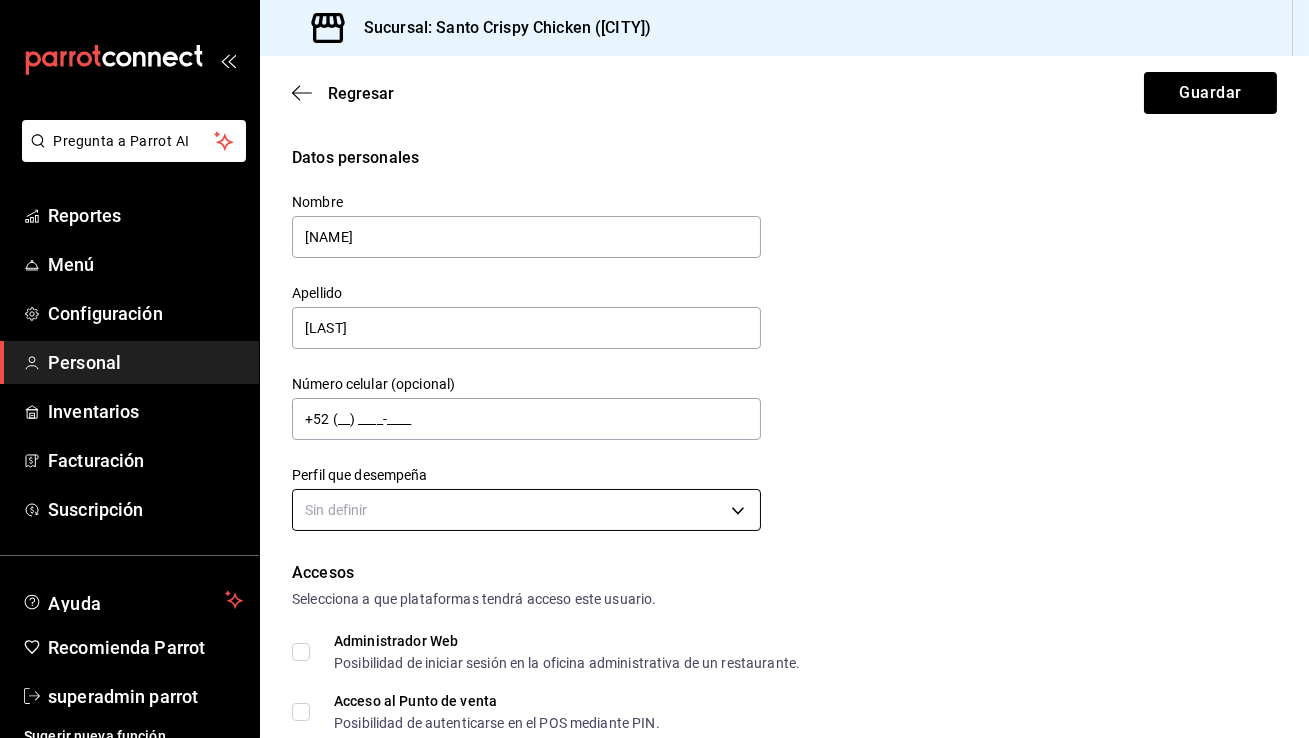click on "Pregunta a Parrot AI Reportes   Menú   Configuración   Personal   Inventarios   Facturación   Suscripción   Ayuda Recomienda Parrot   superadmin parrot   Sugerir nueva función   Sucursal: Santo Crispy Chicken ([CITY]) Regresar Guardar Datos personales Nombre [NAME] Apellido [LAST] Número celular (opcional) +52 ([AREA_CODE]) [PHONE_NUMBER] Perfil que desempeña Sin definir Accesos Selecciona a que plataformas tendrá acceso este usuario. Administrador Web Posibilidad de iniciar sesión en la oficina administrativa de un restaurante.  Acceso al Punto de venta Posibilidad de autenticarse en el POS mediante PIN.  Iniciar sesión en terminal (correo electrónico o QR) Los usuarios podrán iniciar sesión y aceptar términos y condiciones en la terminal. Acceso uso de terminal Los usuarios podrán acceder y utilizar la terminal para visualizar y procesar pagos de sus órdenes. Correo electrónico Se volverá obligatorio al tener ciertos accesos activados. Contraseña Contraseña Repetir contraseña Repetir contraseña" at bounding box center (654, 369) 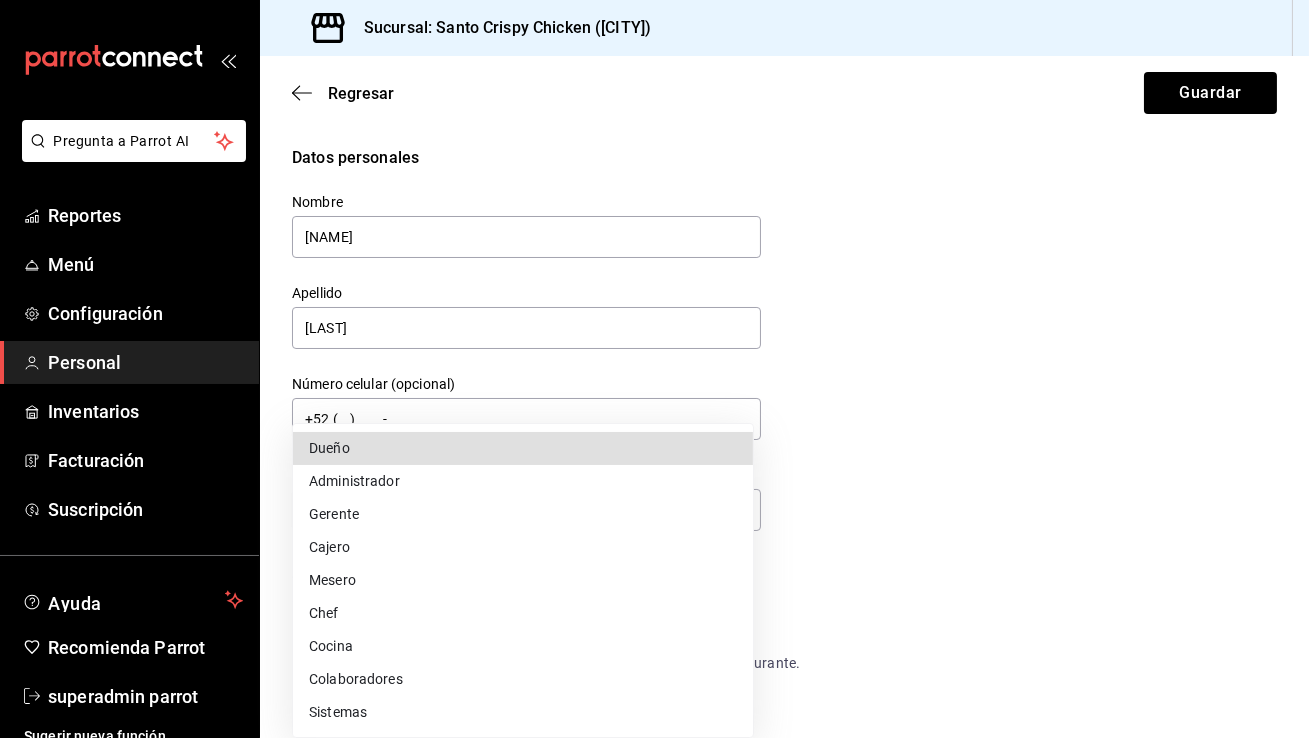 click on "Administrador" at bounding box center (523, 481) 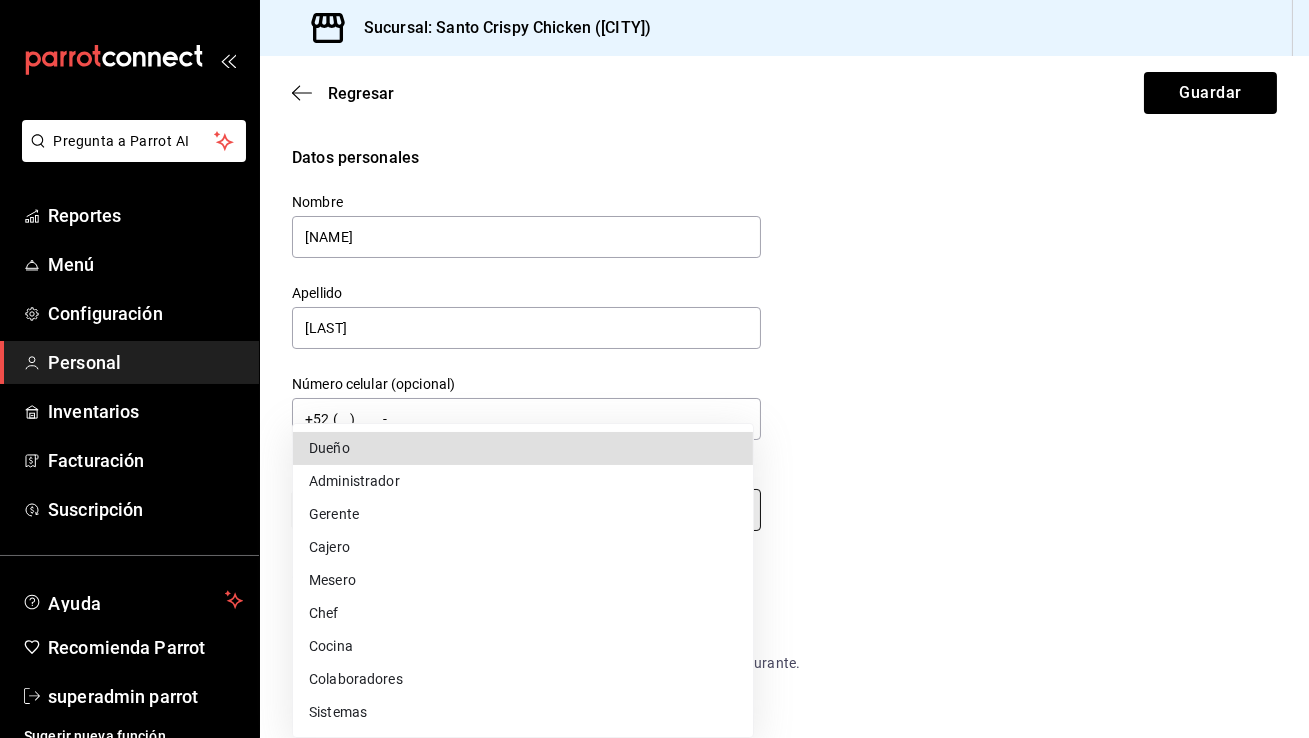 type on "ADMIN" 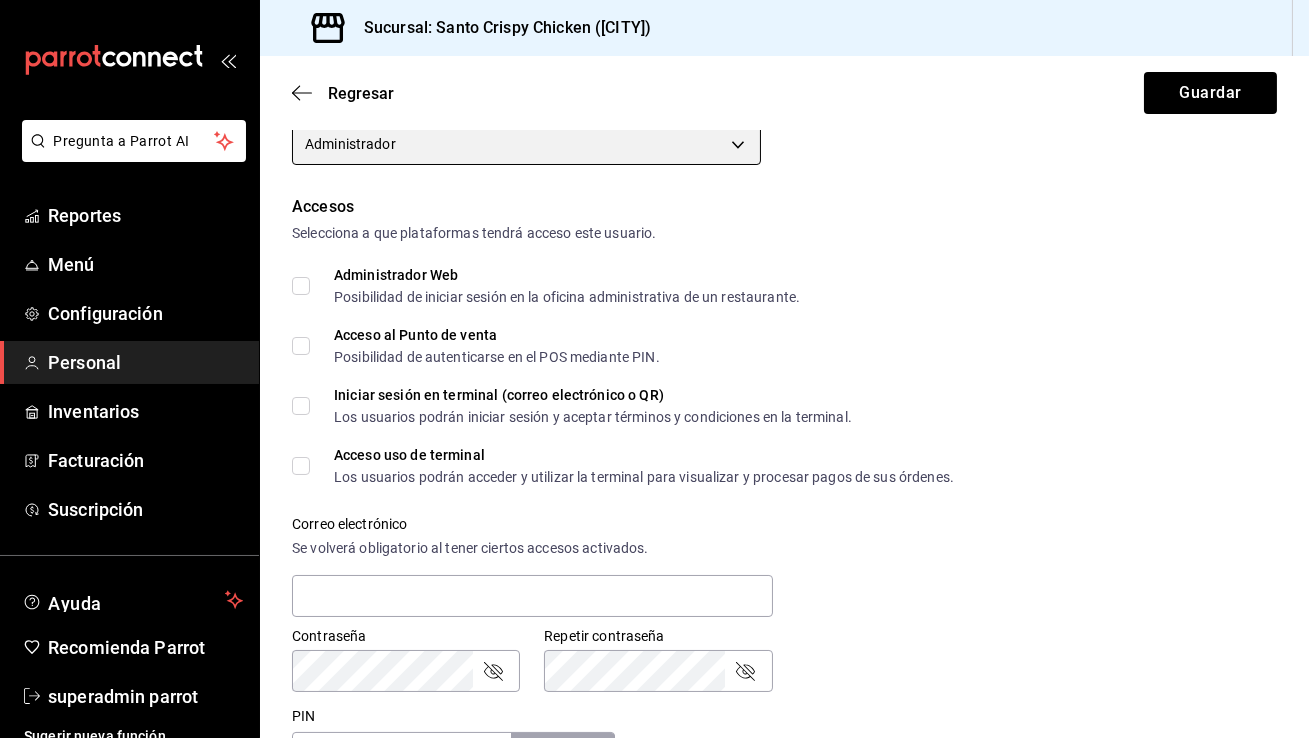 scroll, scrollTop: 405, scrollLeft: 0, axis: vertical 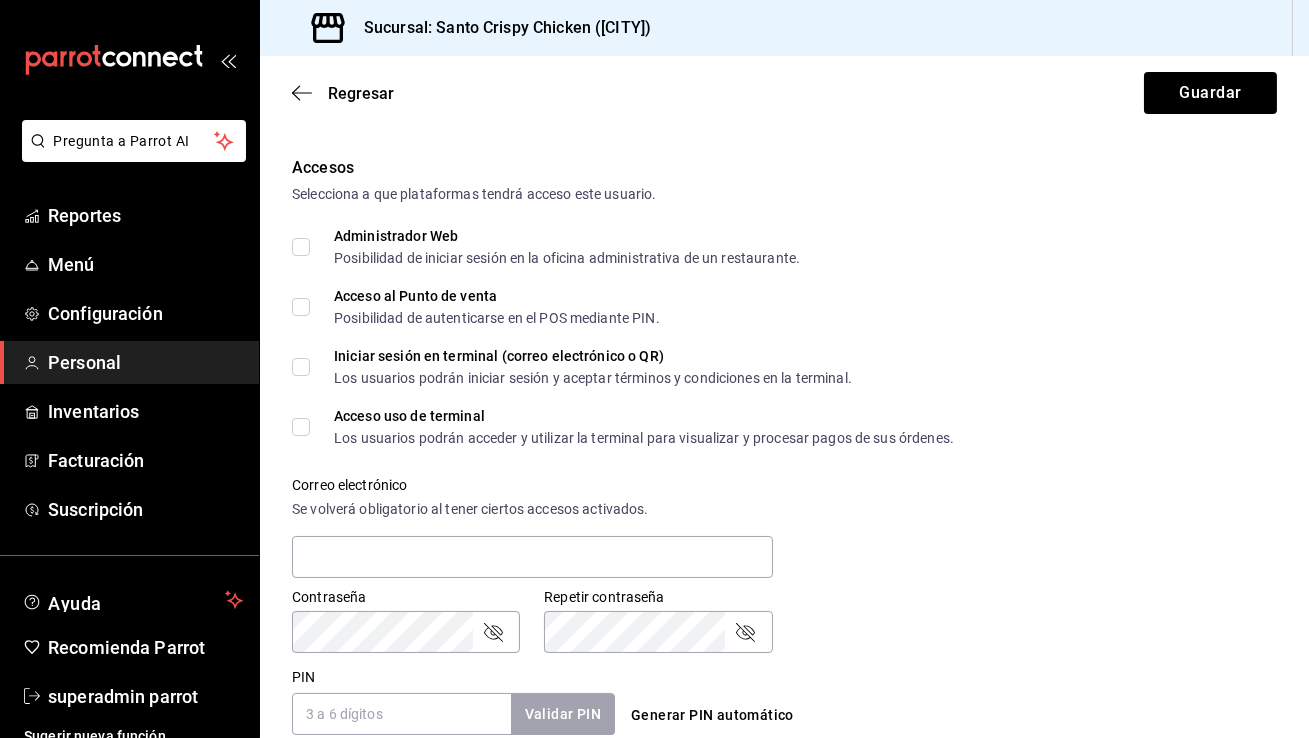 click on "Administrador Web Posibilidad de iniciar sesión en la oficina administrativa de un restaurante." at bounding box center [301, 247] 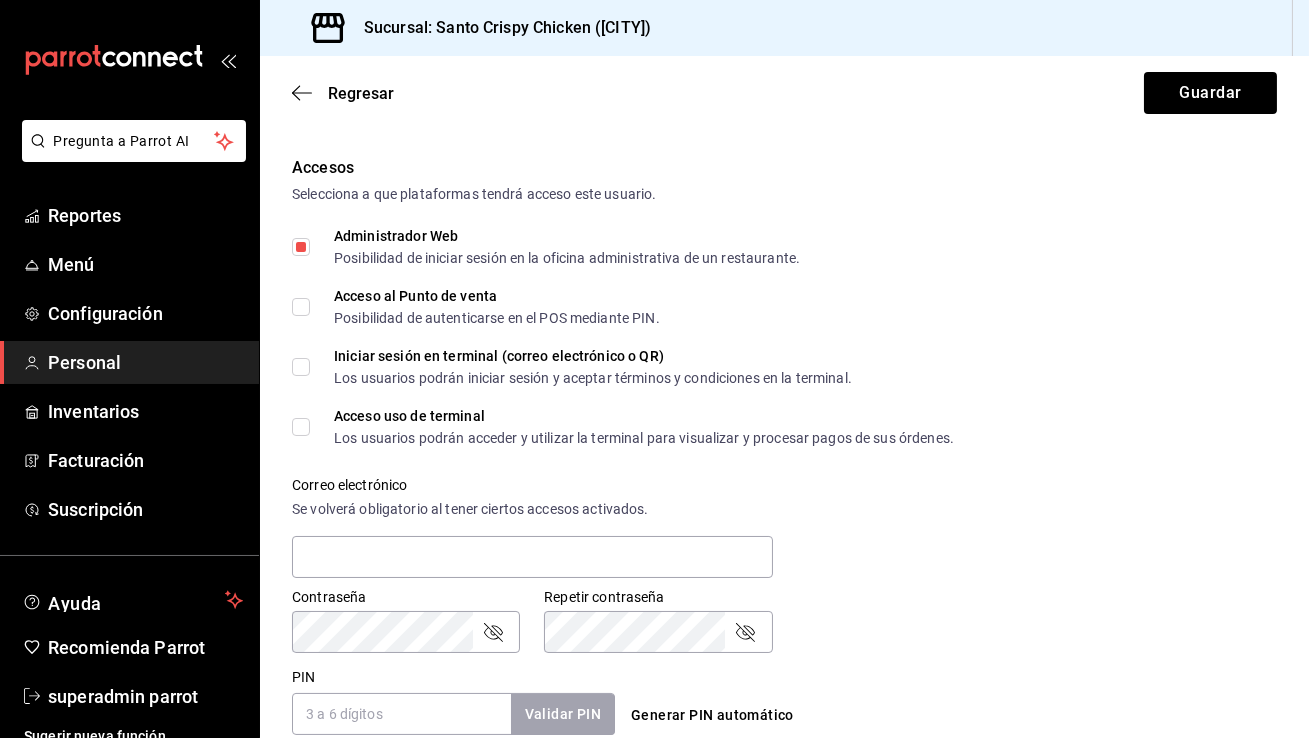 click on "Acceso al Punto de venta Posibilidad de autenticarse en el POS mediante PIN." at bounding box center (301, 307) 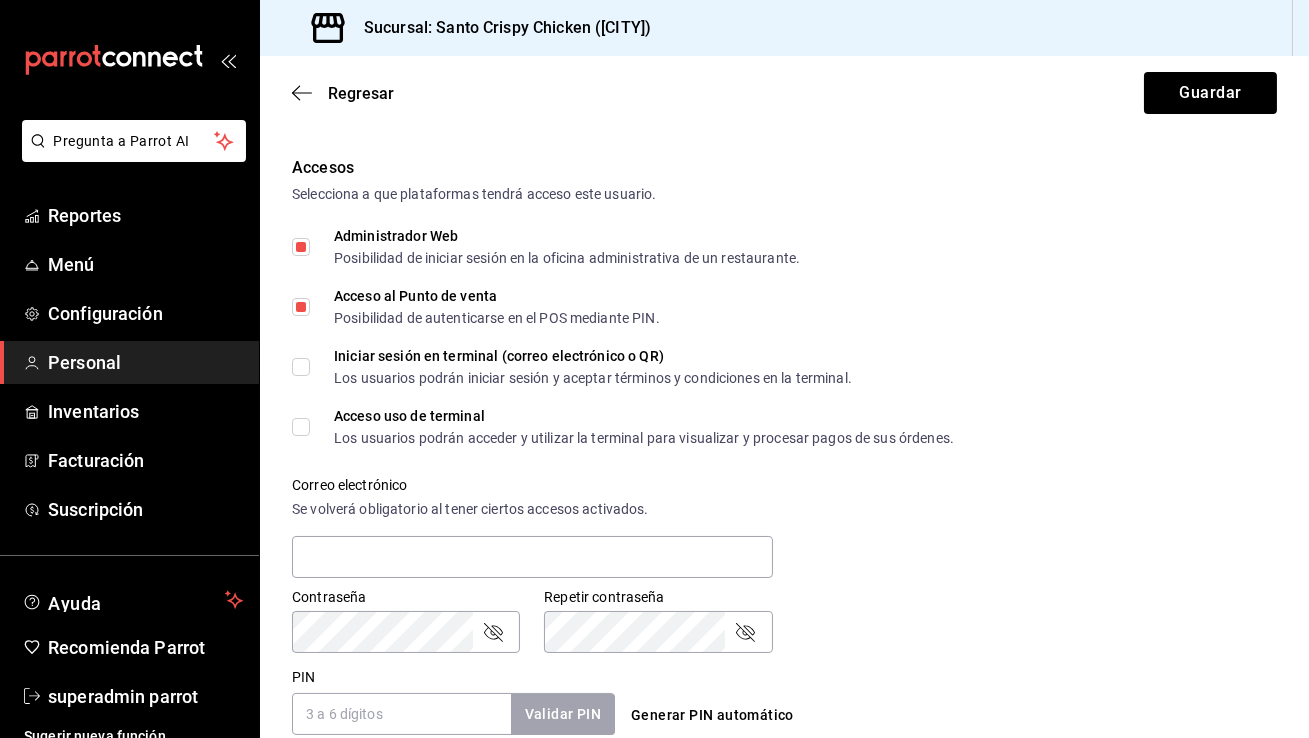 click on "Iniciar sesión en terminal (correo electrónico o QR) Los usuarios podrán iniciar sesión y aceptar términos y condiciones en la terminal." at bounding box center (301, 367) 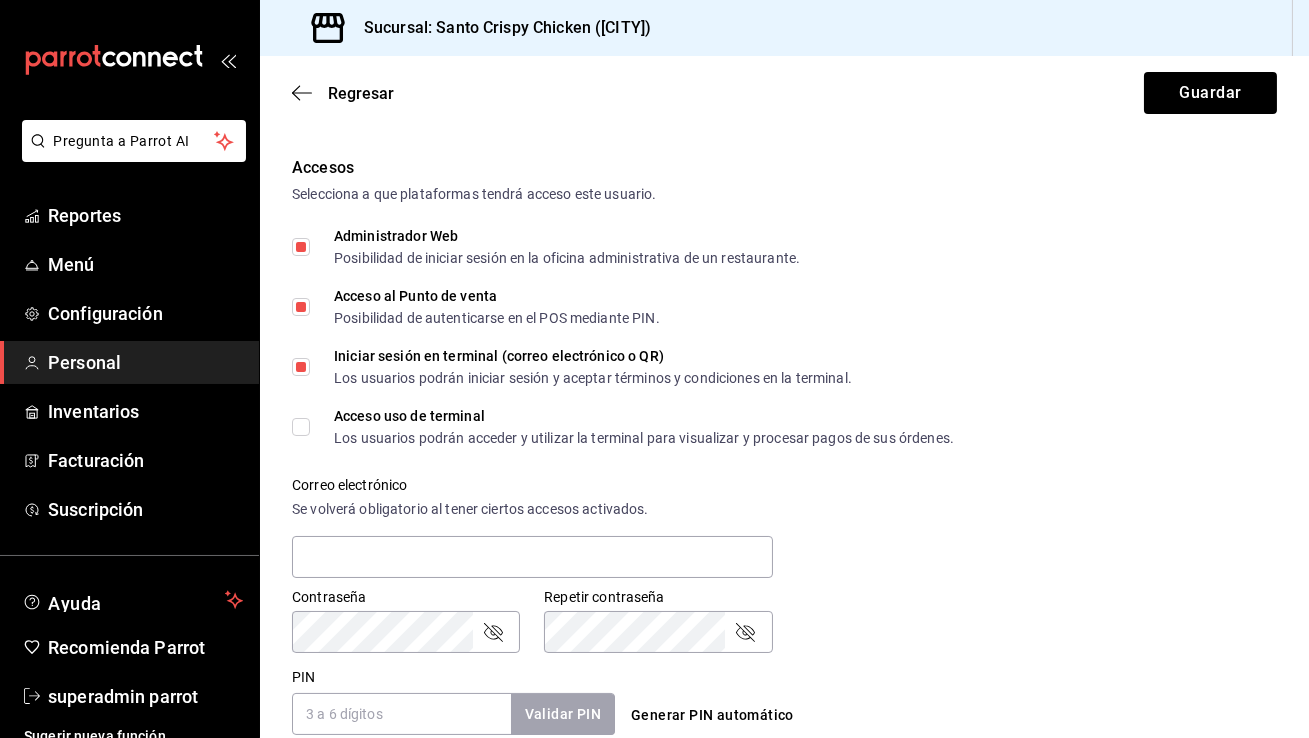 click on "Acceso uso de terminal Los usuarios podrán acceder y utilizar la terminal para visualizar y procesar pagos de sus órdenes." at bounding box center (301, 427) 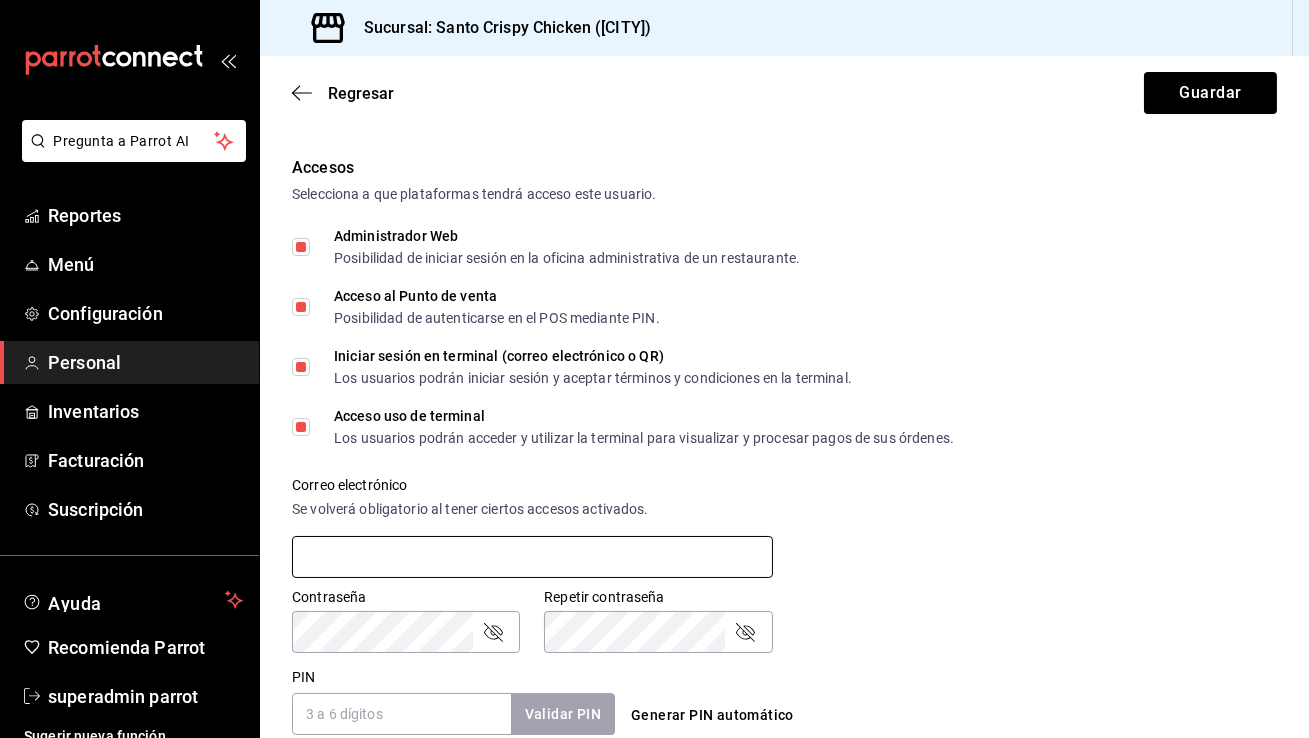 click at bounding box center (532, 557) 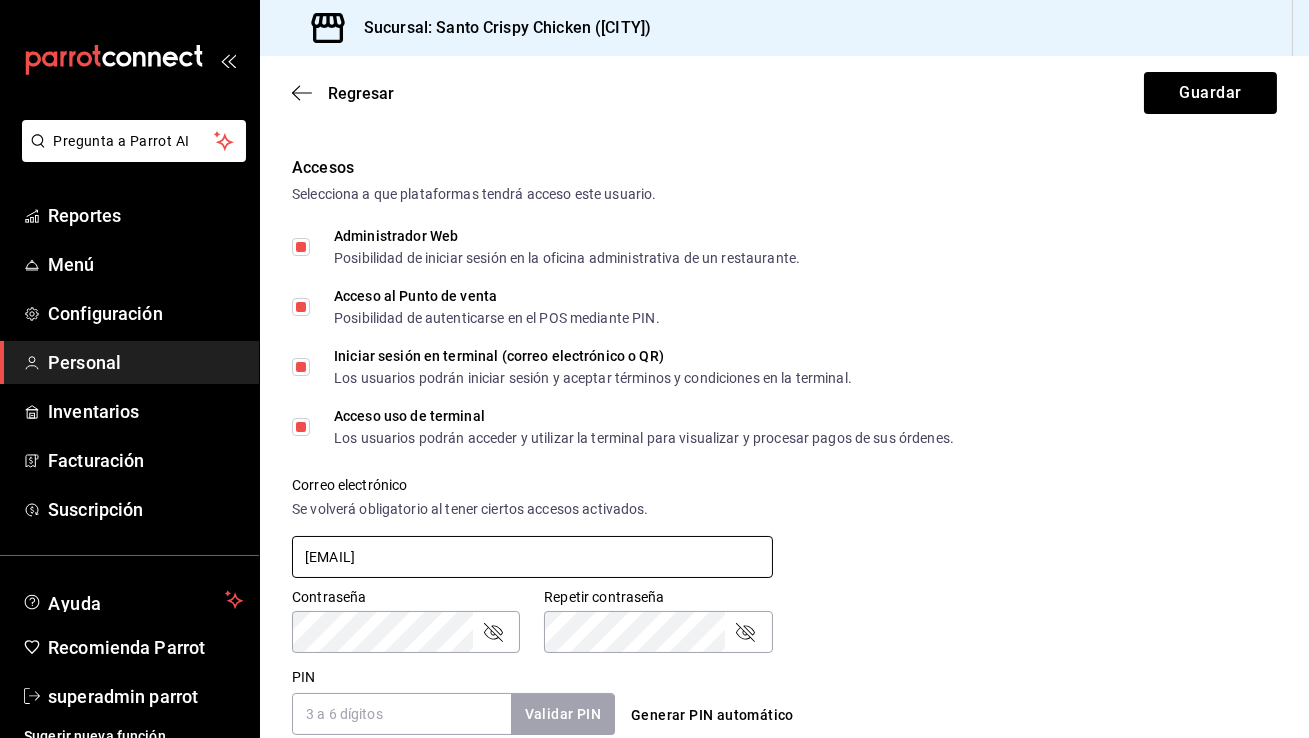 type on "[EMAIL]" 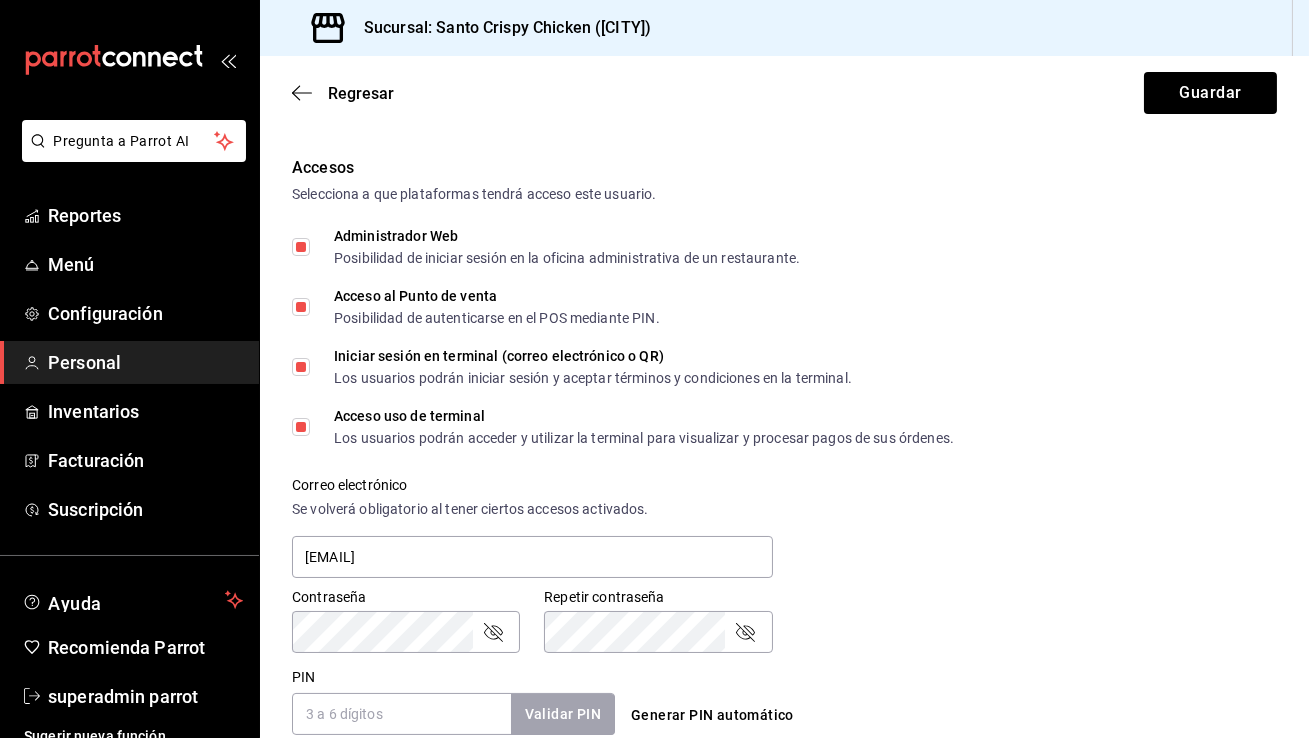 click on "Contraseña Contraseña" at bounding box center [394, 609] 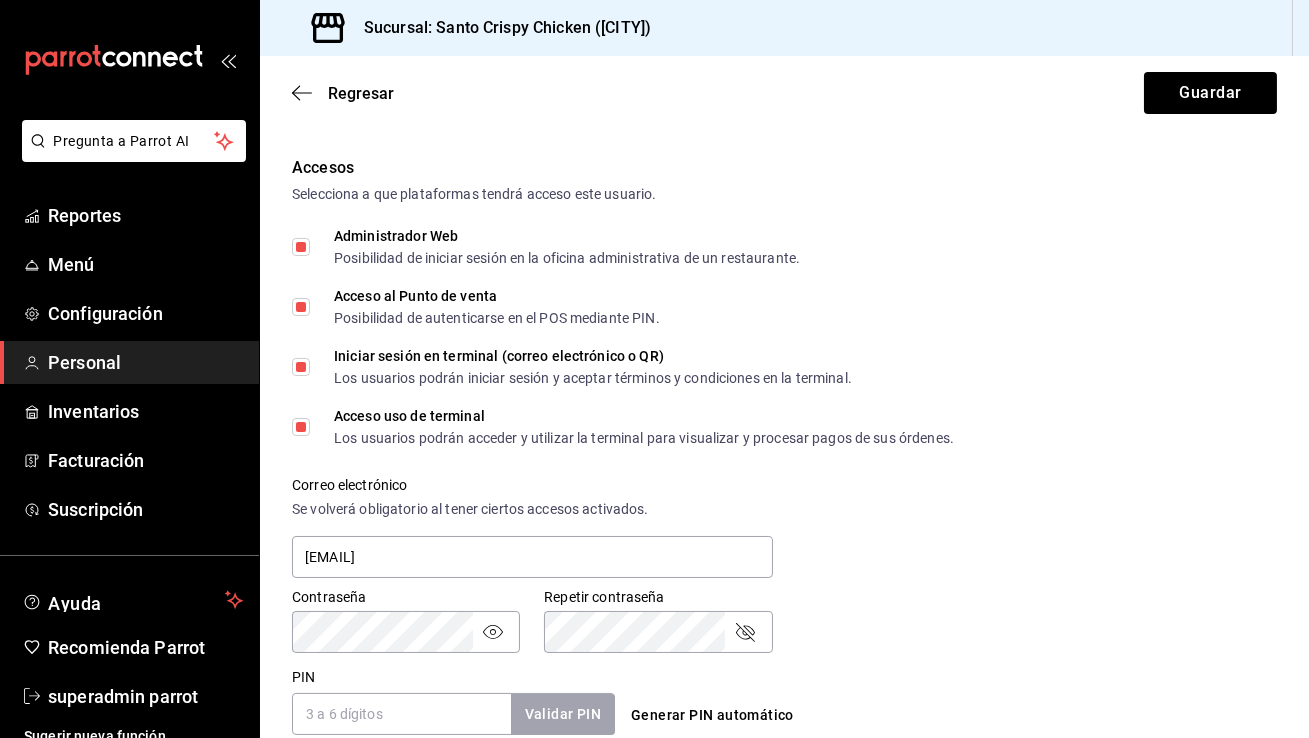 click 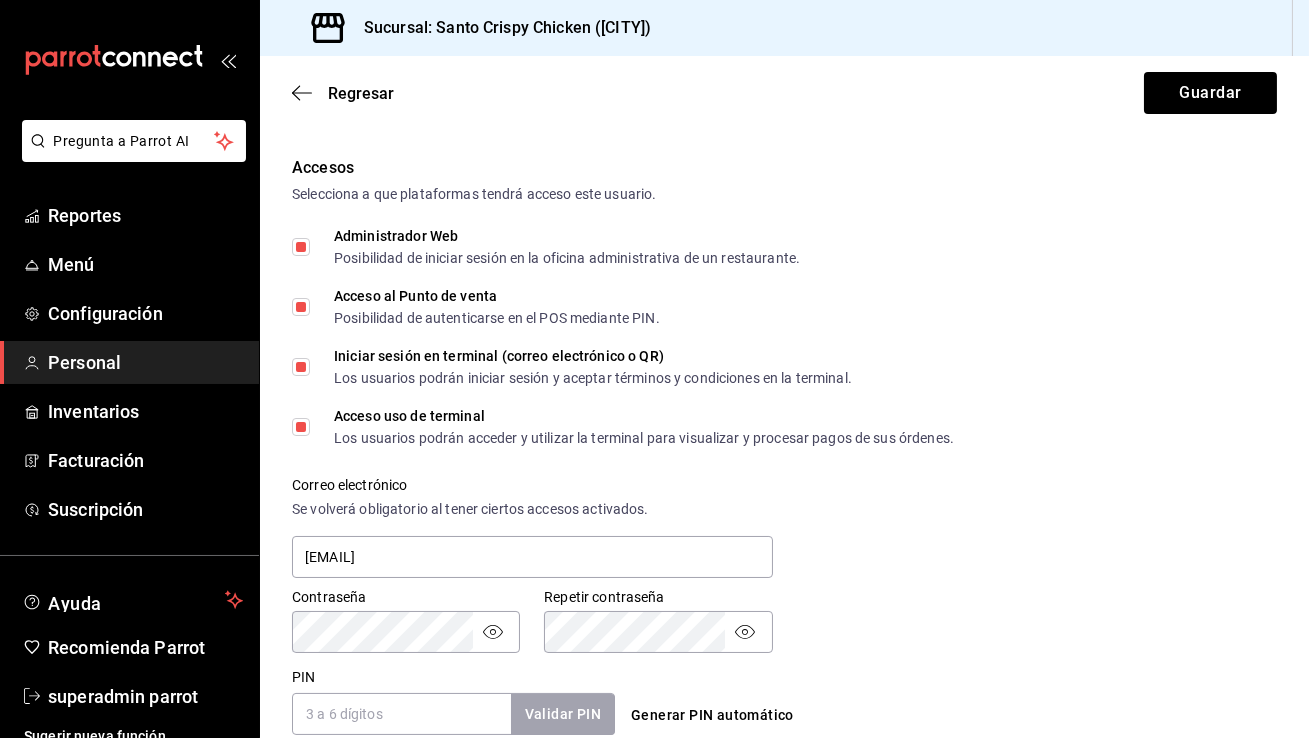 click on "PIN Validar PIN ​" at bounding box center (453, 702) 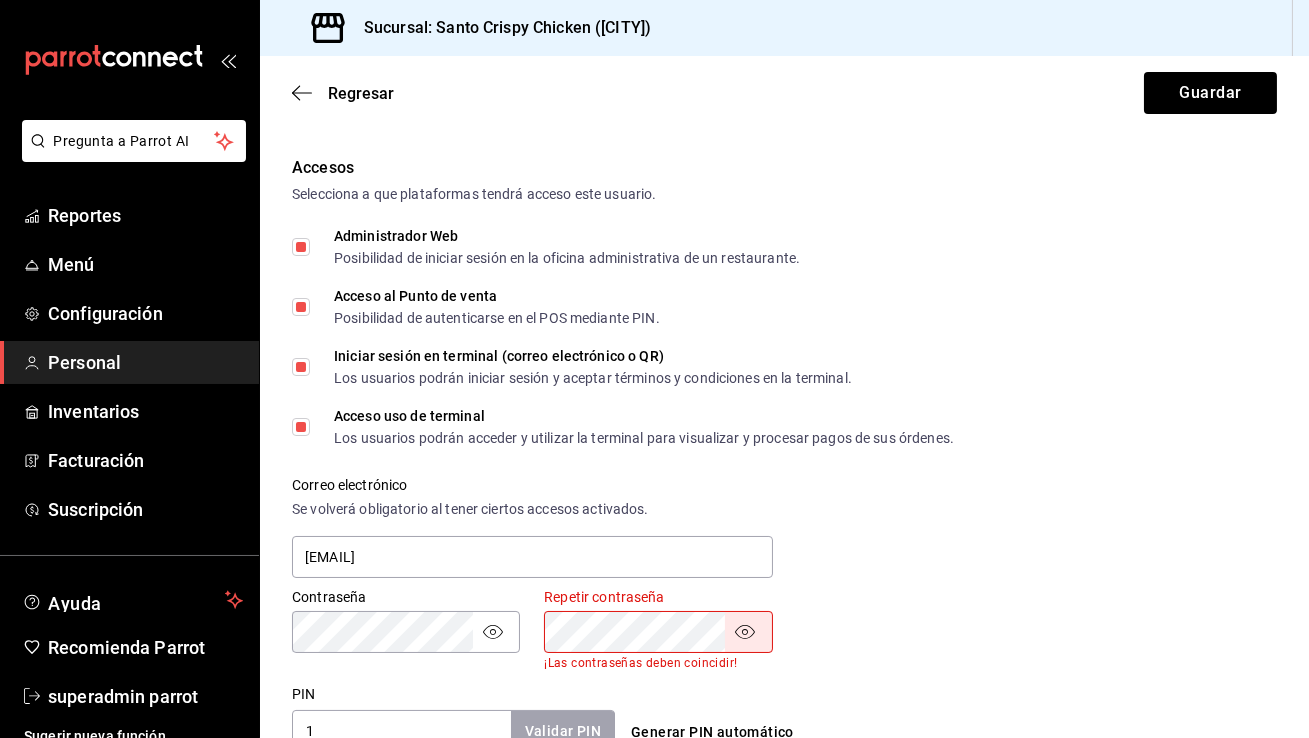 scroll, scrollTop: 406, scrollLeft: 0, axis: vertical 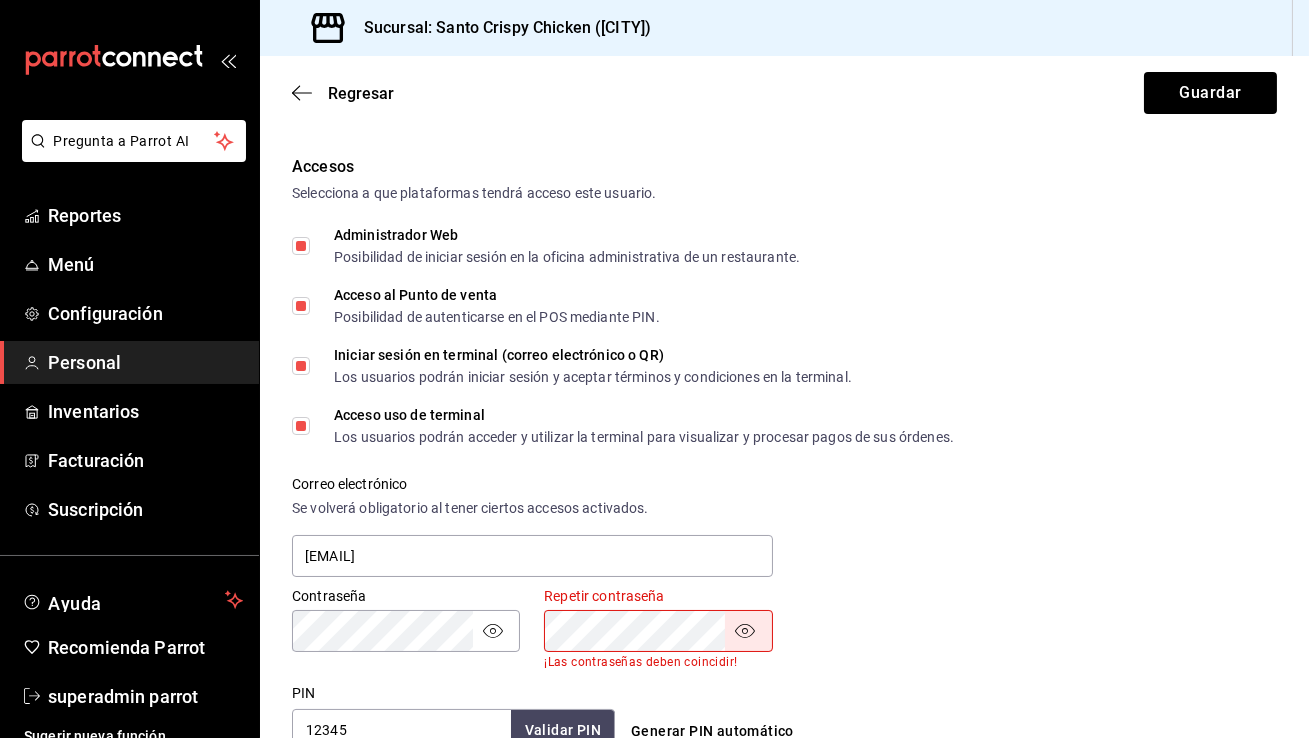 click on "12345" at bounding box center (401, 730) 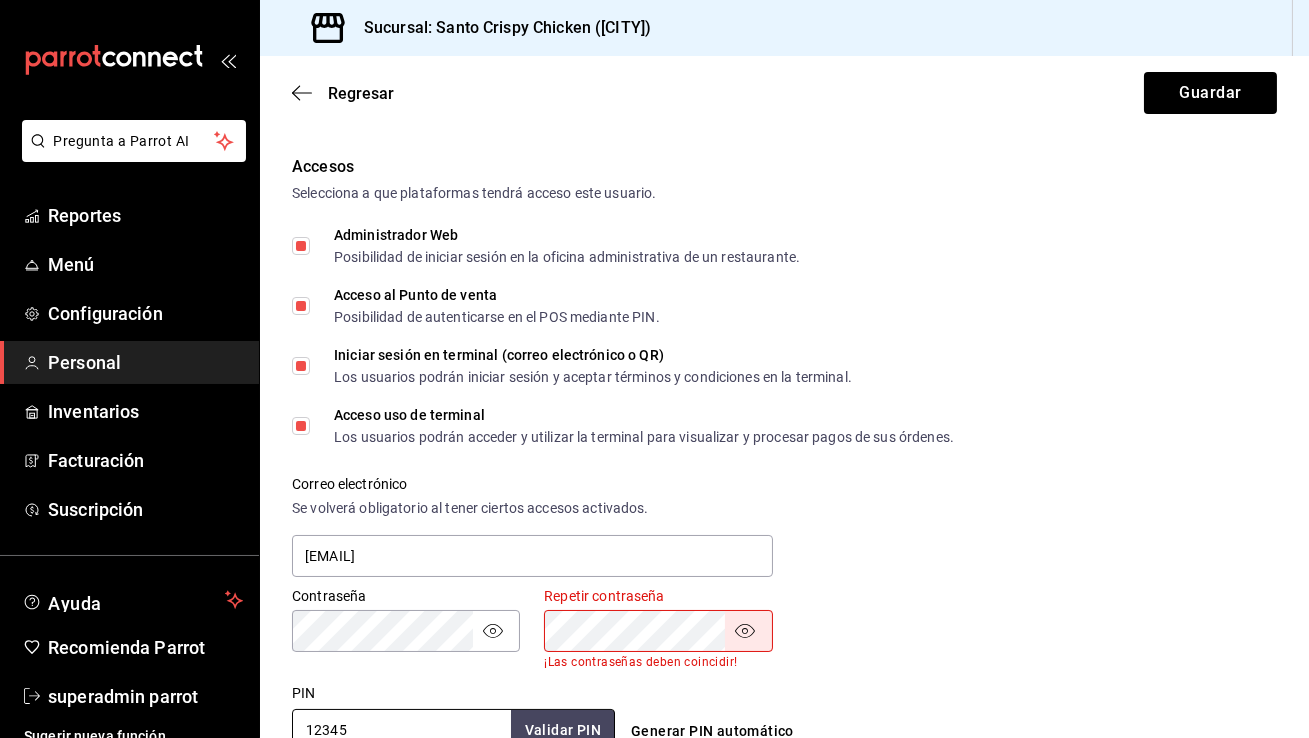 type on "12345" 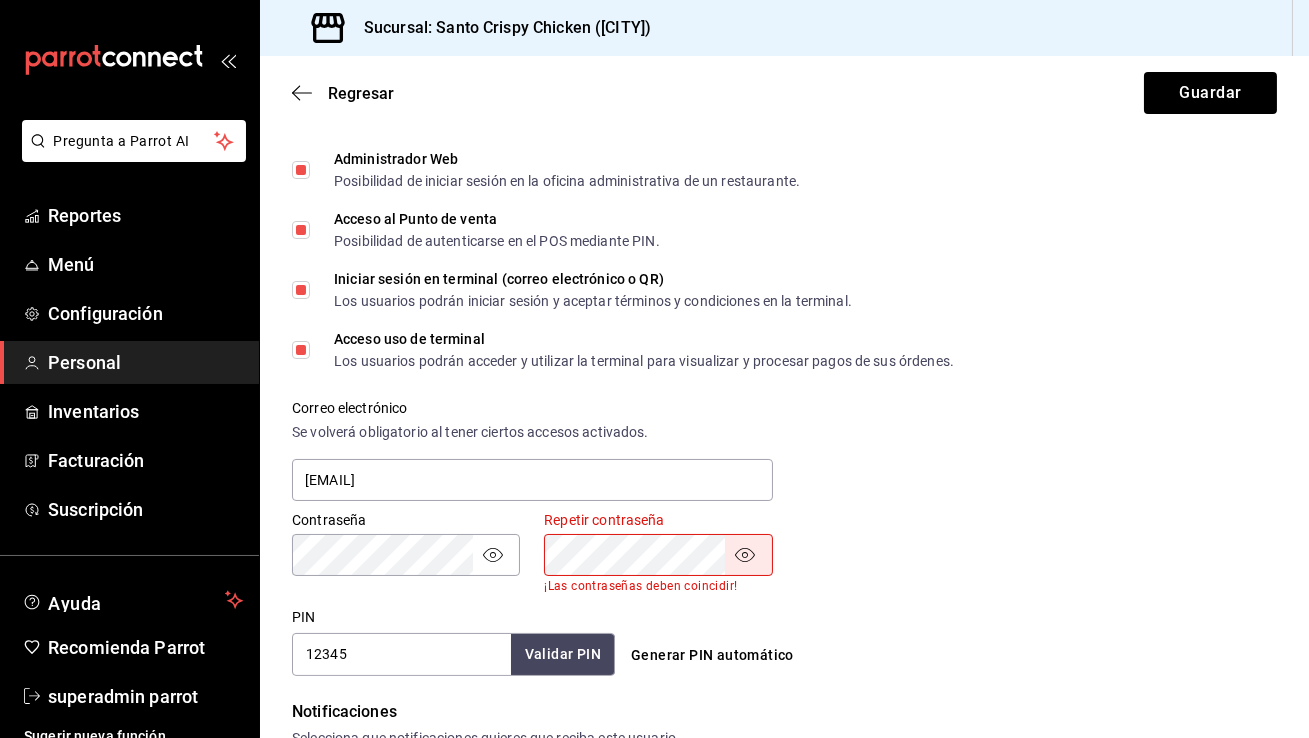 scroll, scrollTop: 514, scrollLeft: 0, axis: vertical 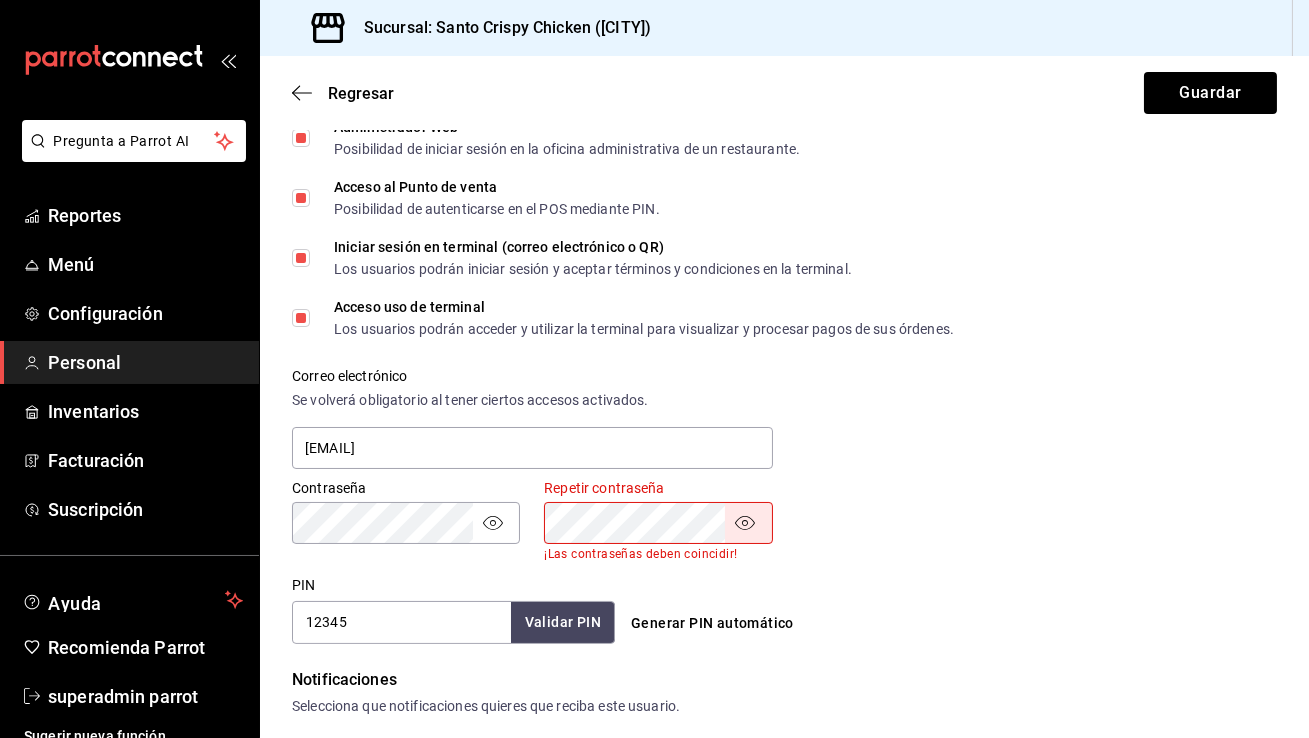 click on "Generar PIN automático" at bounding box center (780, 605) 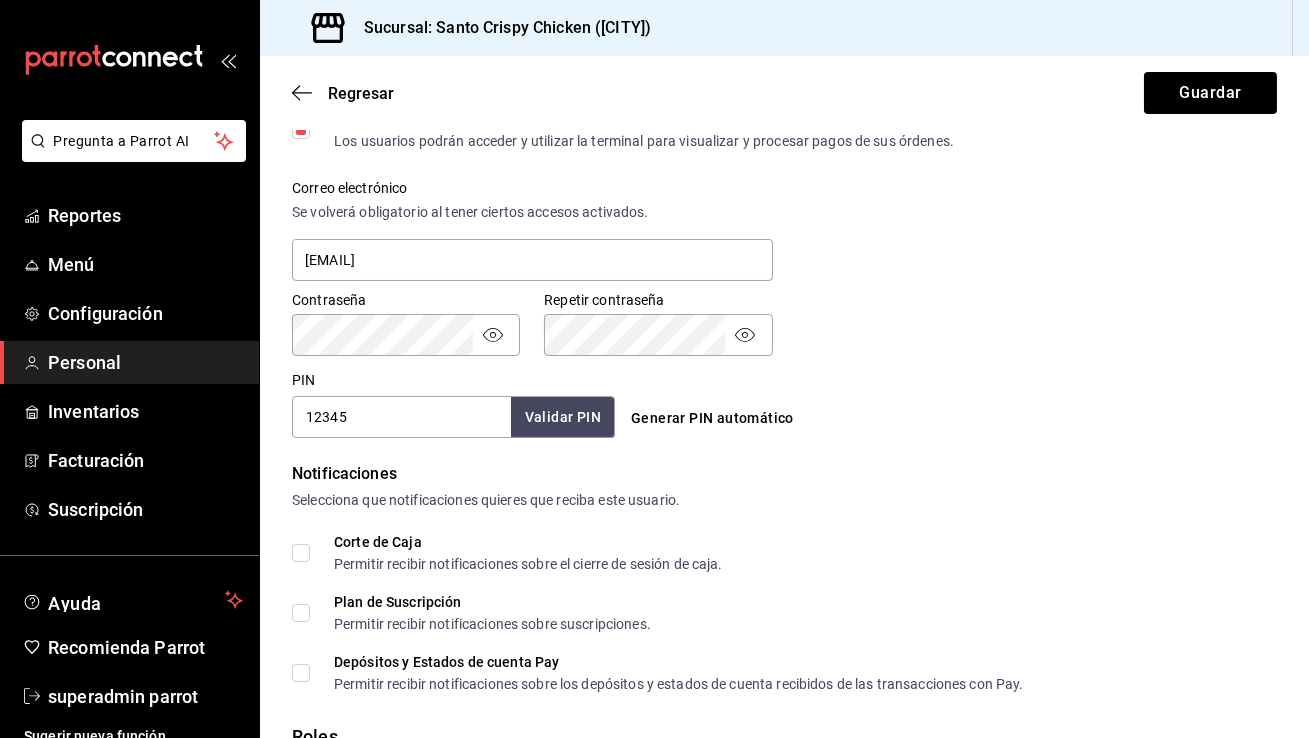 scroll, scrollTop: 859, scrollLeft: 0, axis: vertical 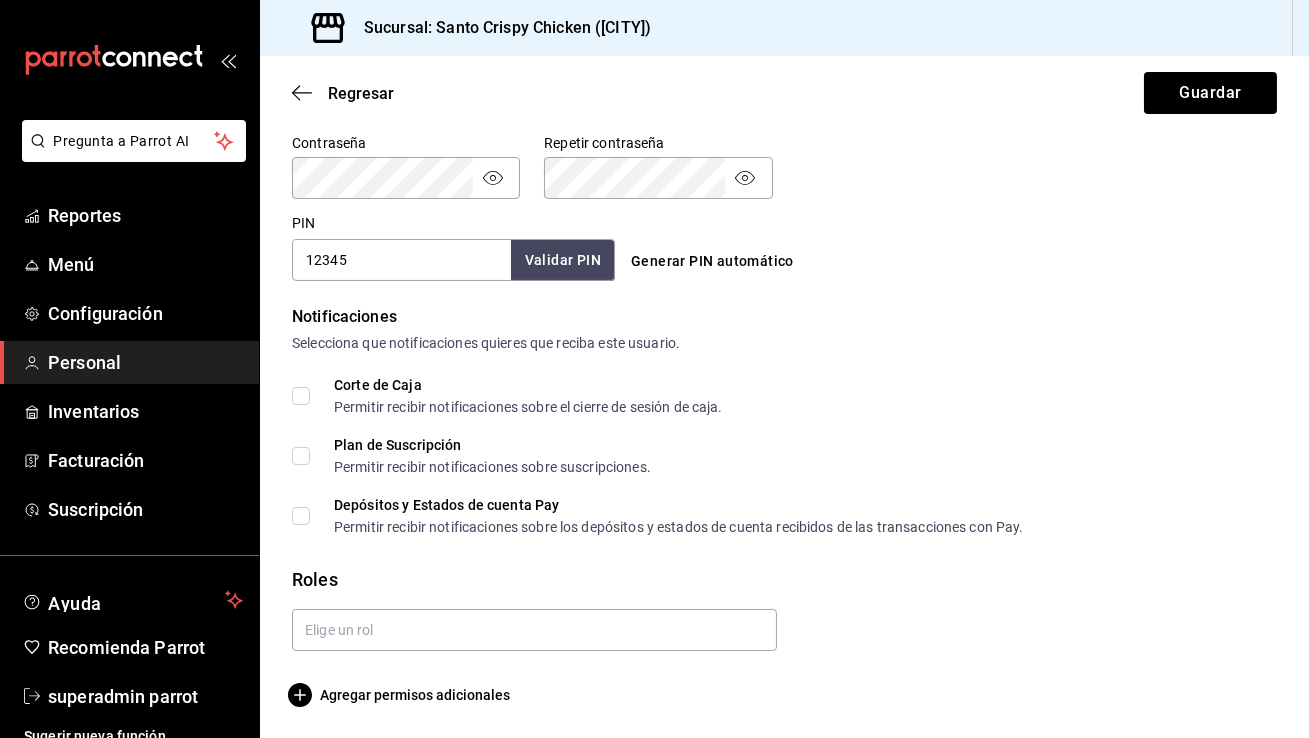 click on "Corte de Caja Permitir recibir notificaciones sobre el cierre de sesión de caja." at bounding box center [301, 396] 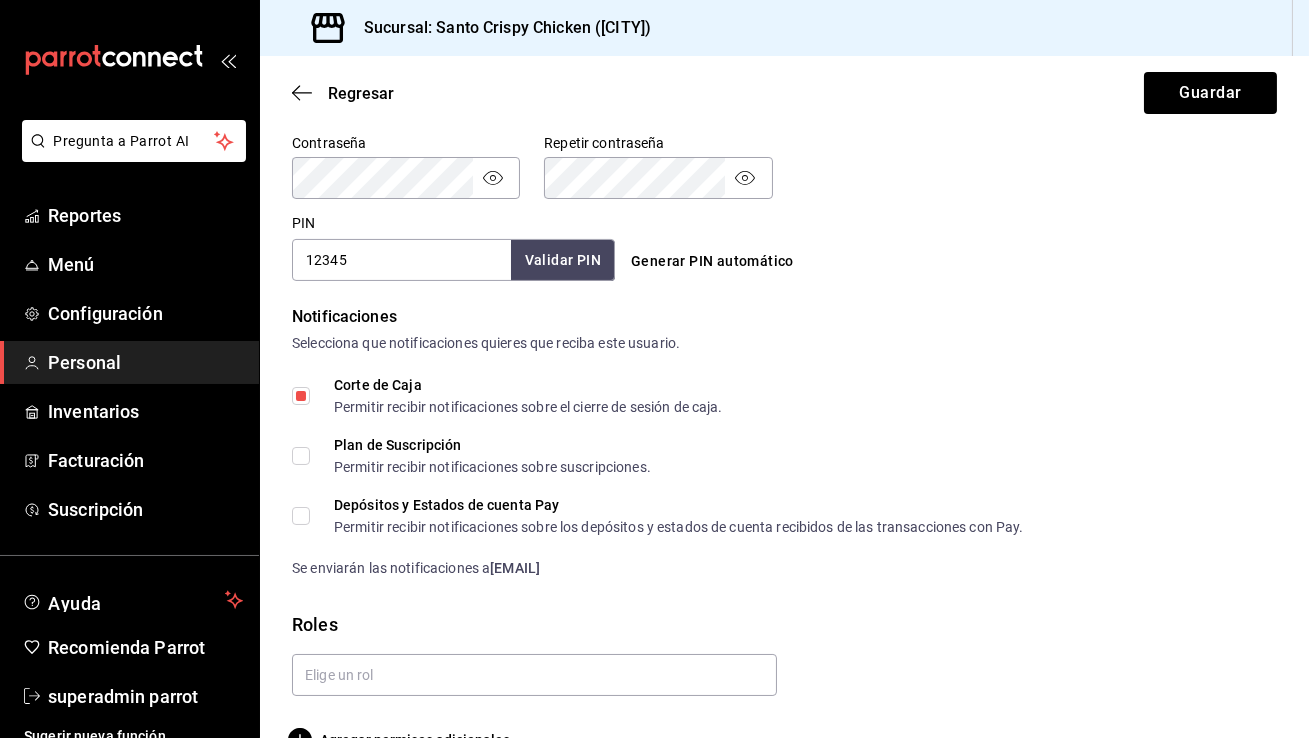 click on "Plan de Suscripción Permitir recibir notificaciones sobre suscripciones." at bounding box center [301, 456] 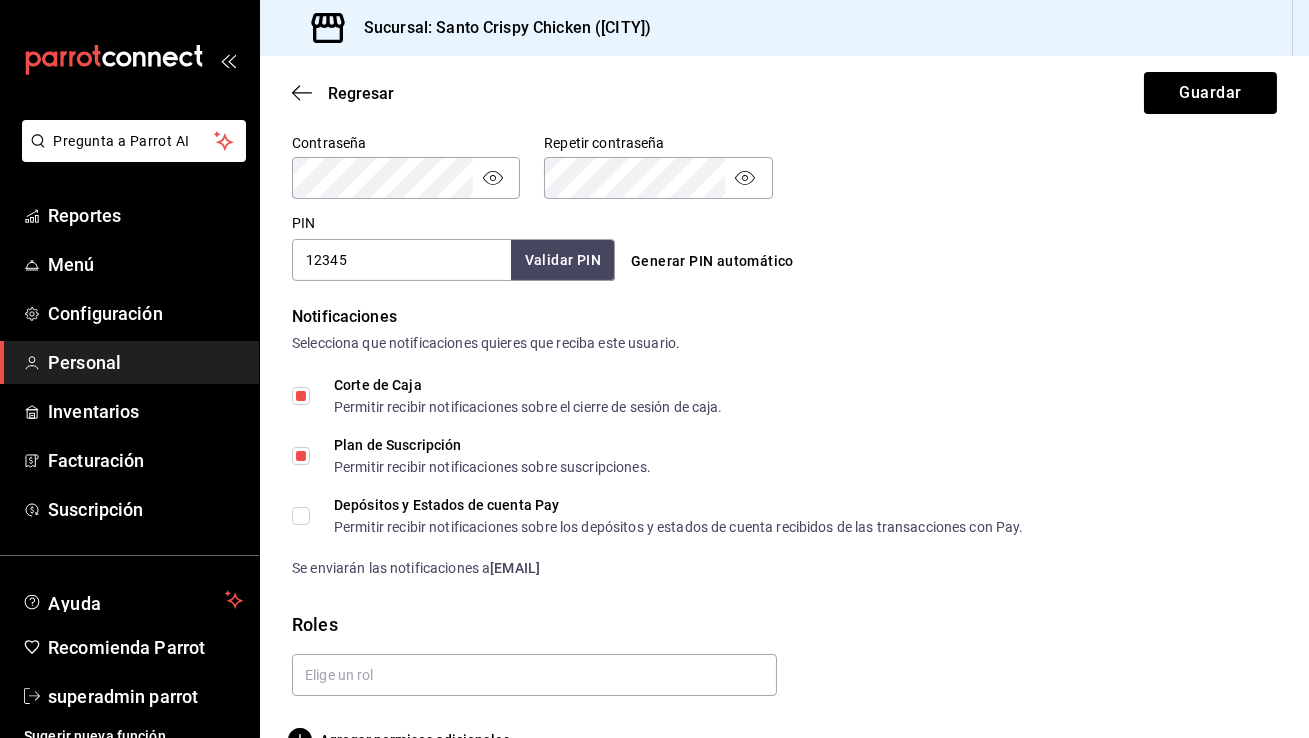 click on "Depósitos y Estados de cuenta Pay Permitir recibir notificaciones sobre los depósitos y estados de cuenta recibidos de las transacciones con Pay." at bounding box center [658, 516] 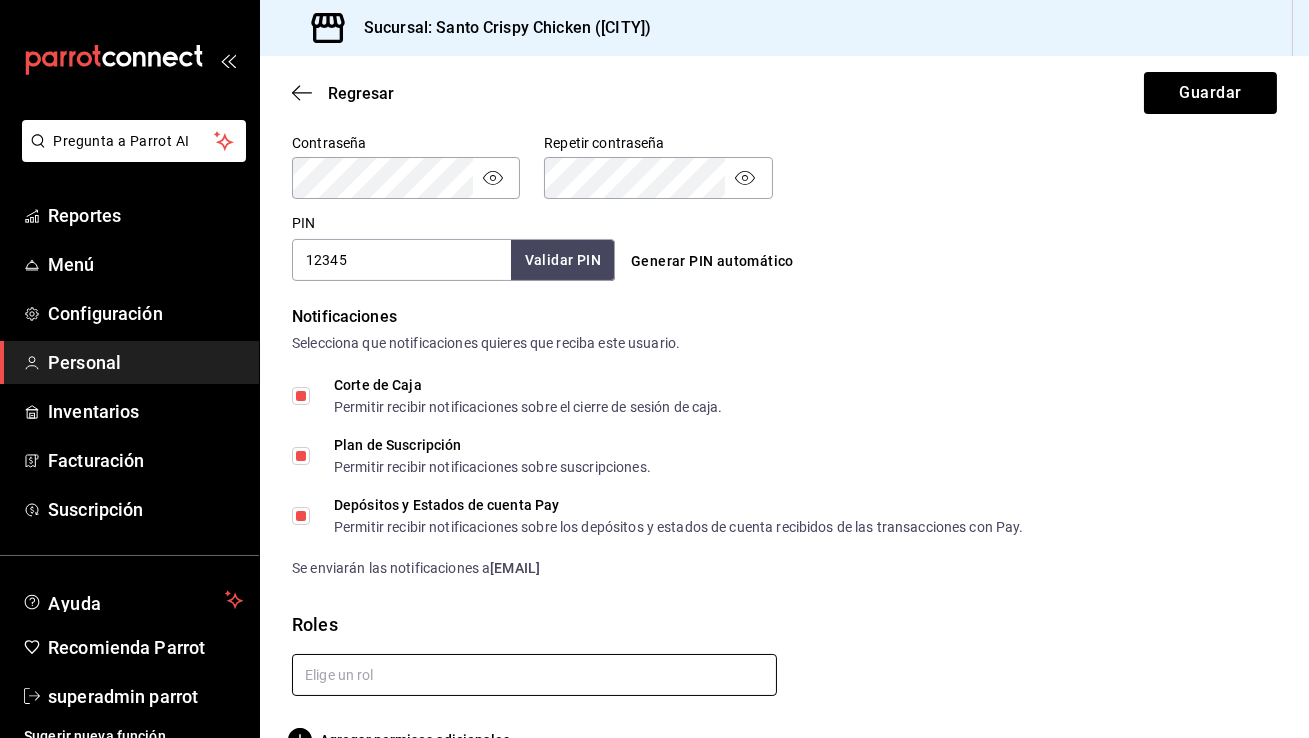 click at bounding box center (534, 675) 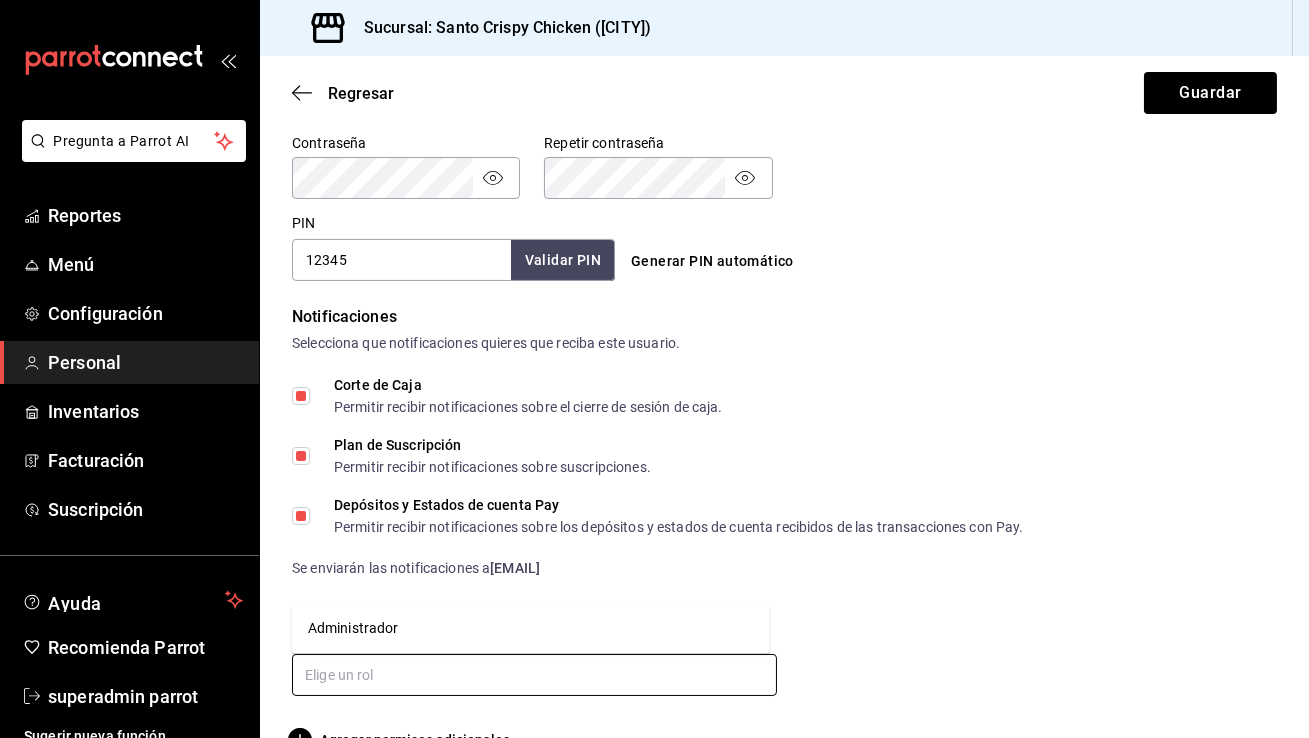 click on "Administrador" at bounding box center (531, 628) 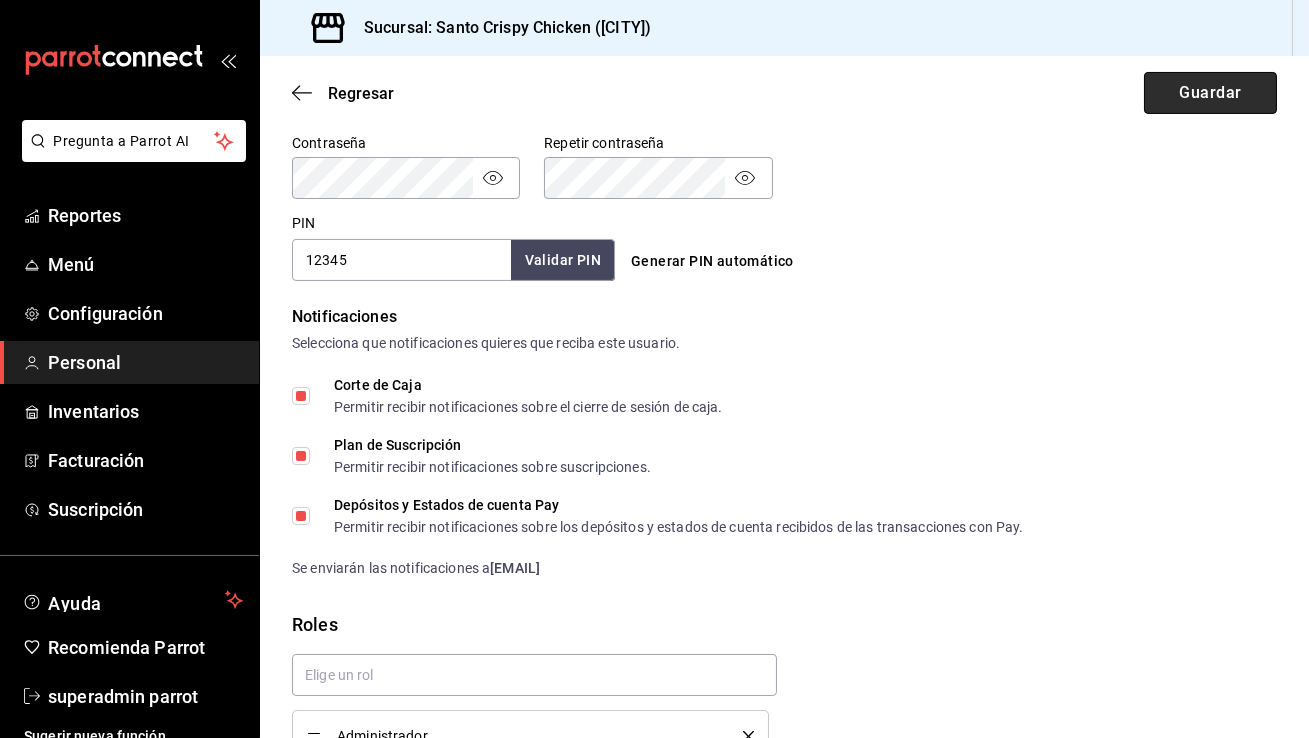 click on "Guardar" at bounding box center [1210, 93] 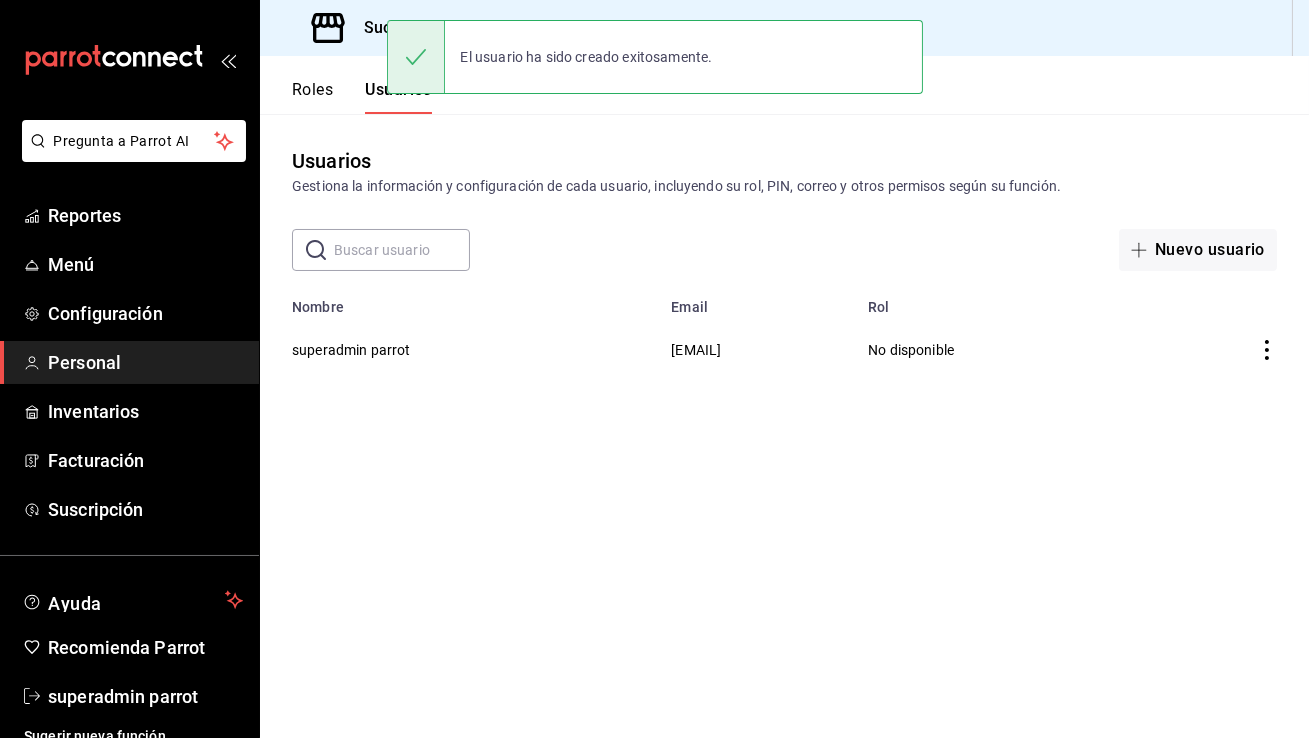 scroll, scrollTop: 0, scrollLeft: 0, axis: both 